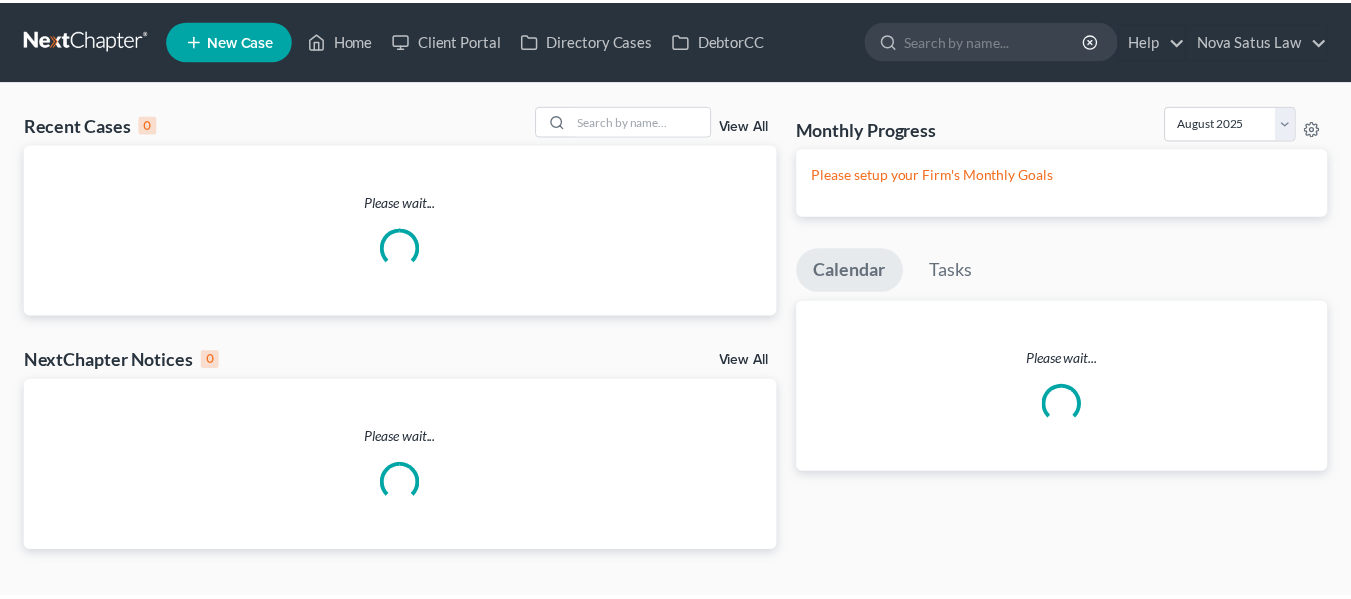 scroll, scrollTop: 0, scrollLeft: 0, axis: both 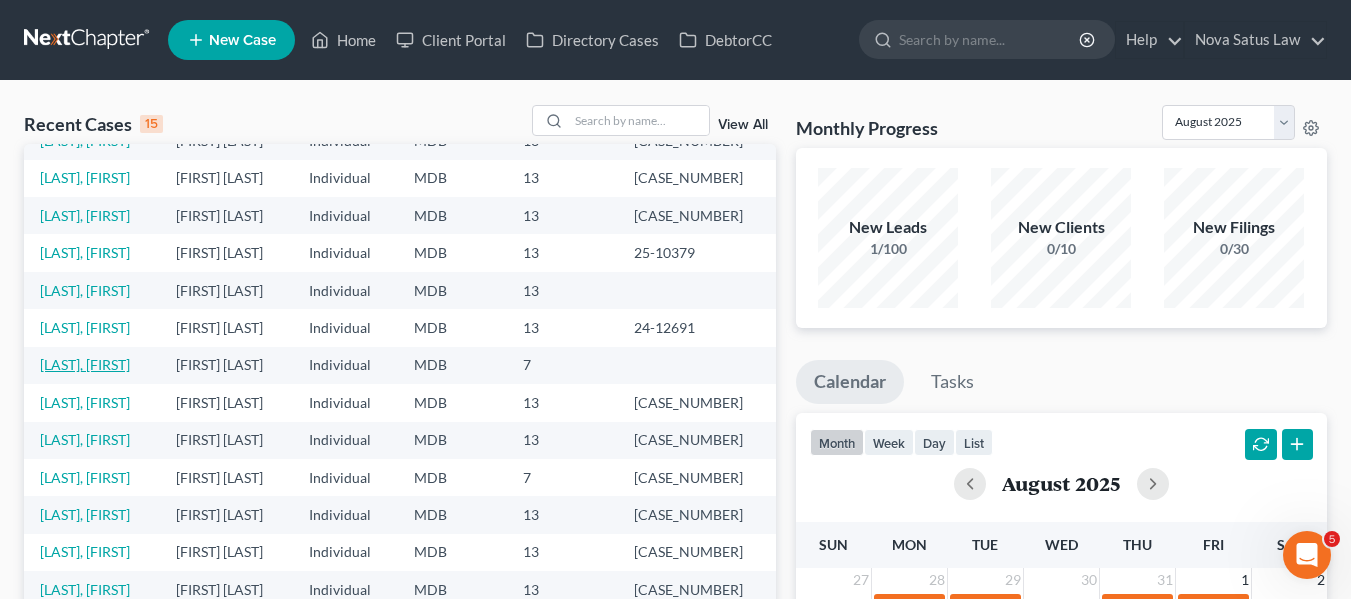 click on "[LAST], [FIRST]" at bounding box center (85, 364) 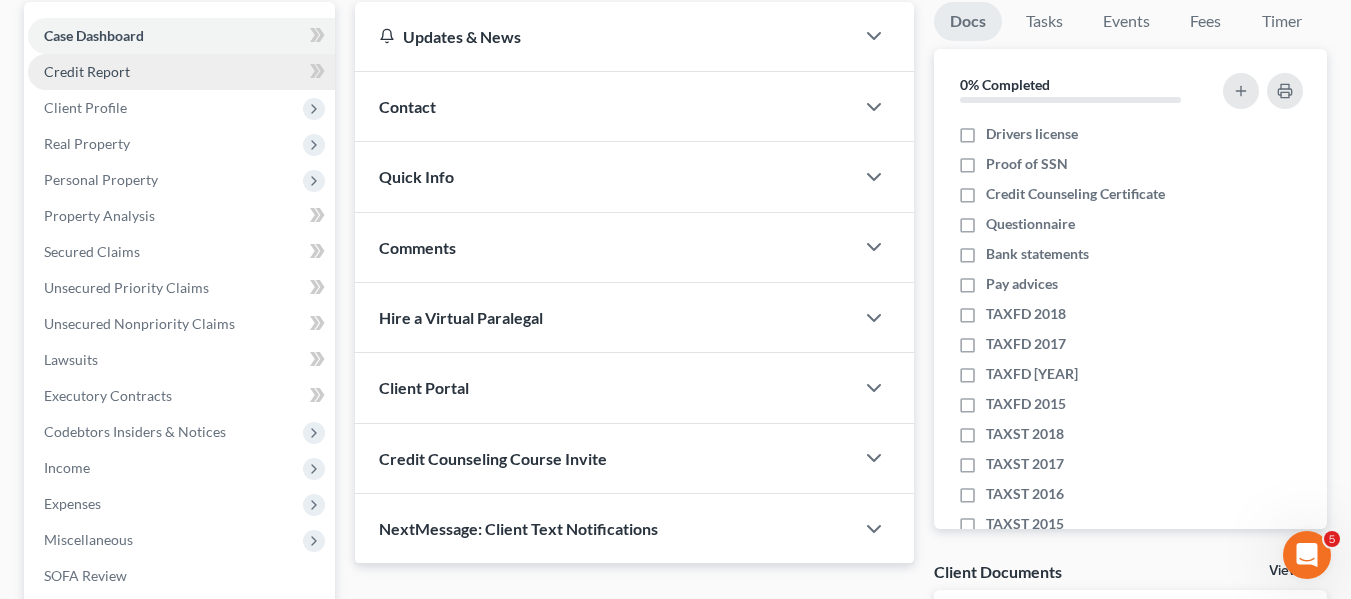 scroll, scrollTop: 500, scrollLeft: 0, axis: vertical 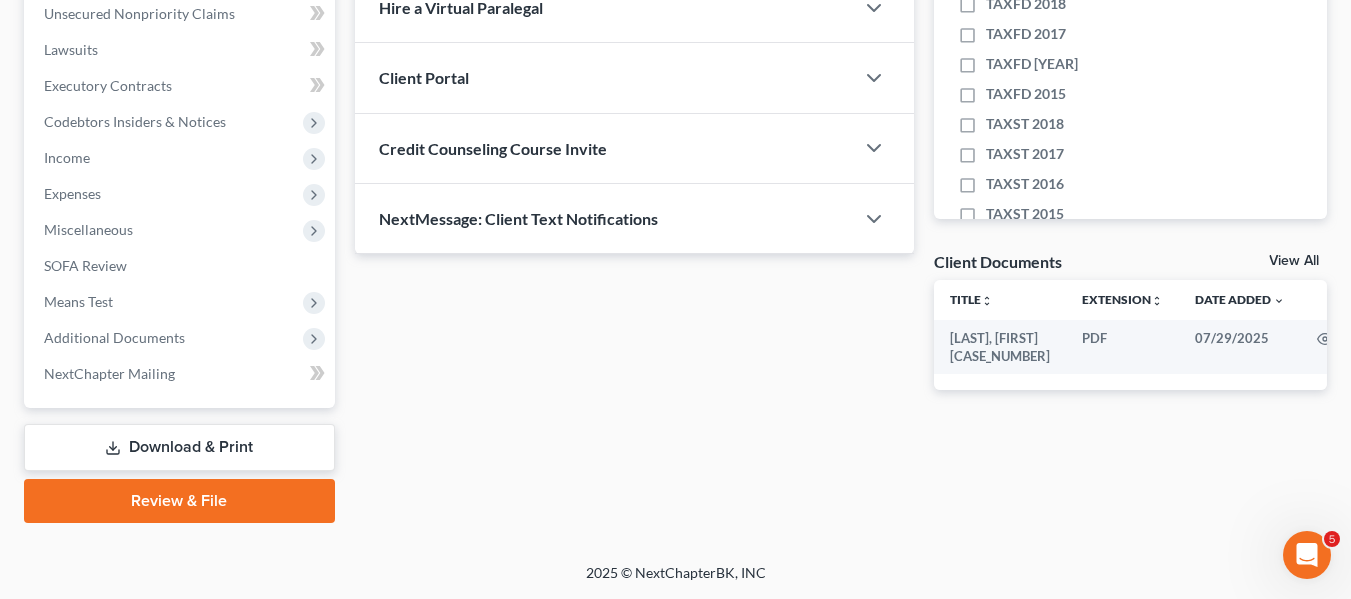 drag, startPoint x: 249, startPoint y: 267, endPoint x: 131, endPoint y: 493, distance: 254.95097 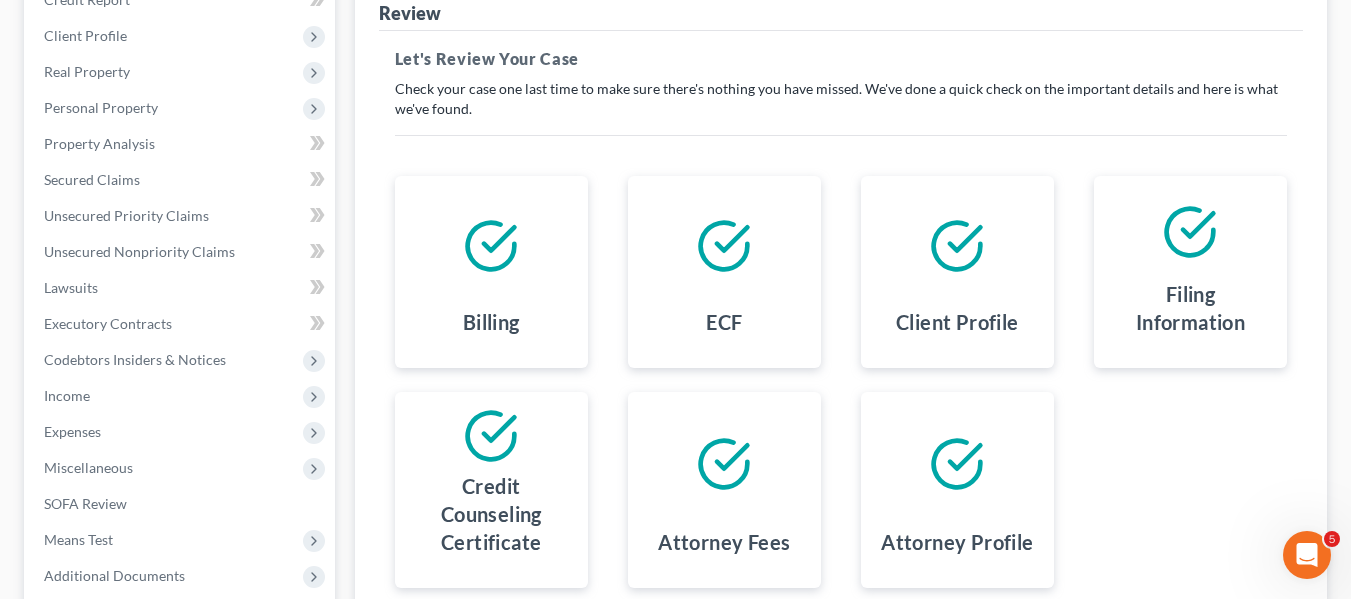 scroll, scrollTop: 0, scrollLeft: 0, axis: both 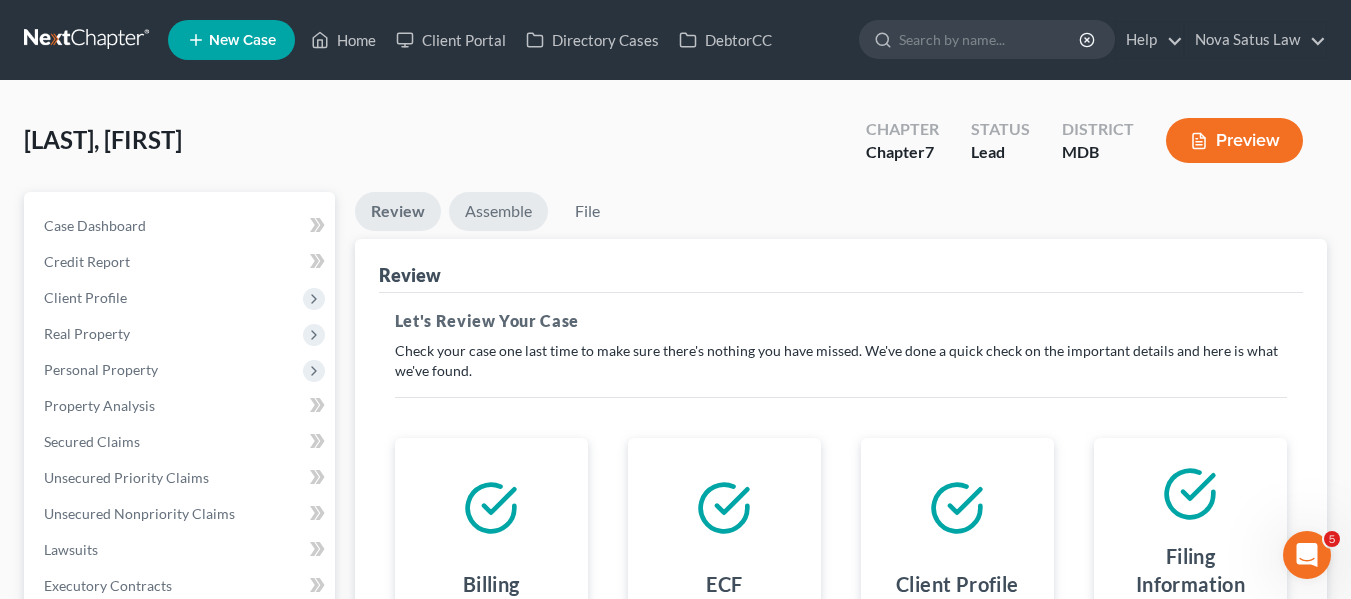 click on "Assemble" at bounding box center (498, 211) 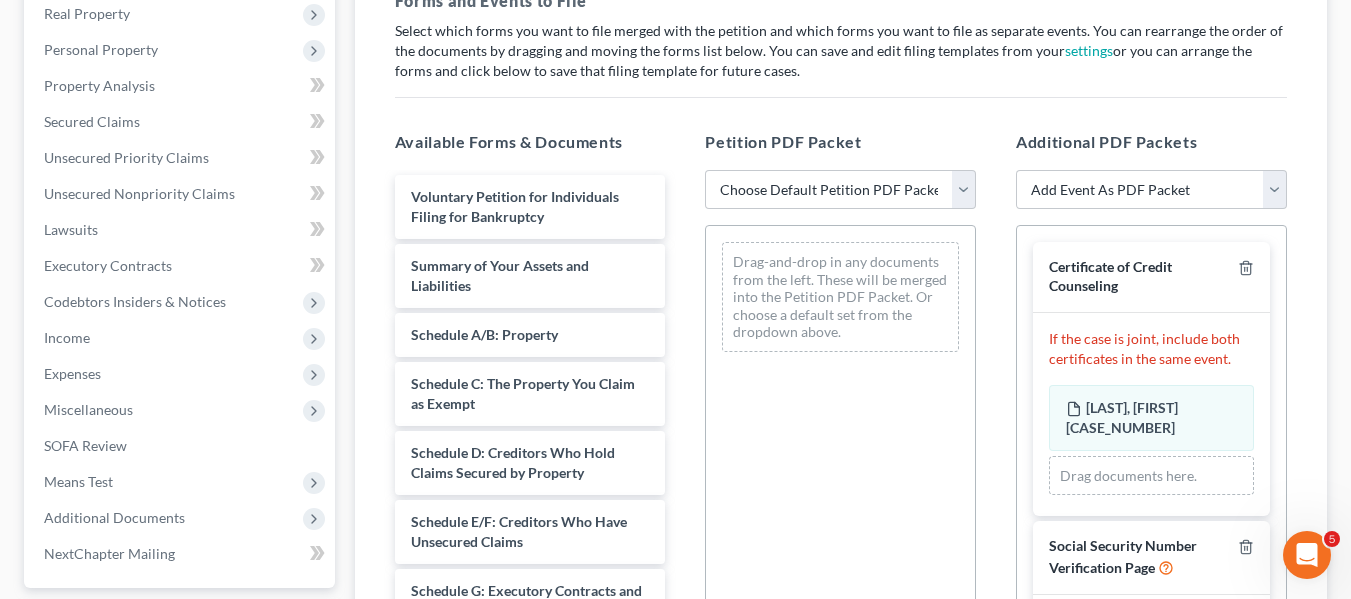 scroll, scrollTop: 322, scrollLeft: 0, axis: vertical 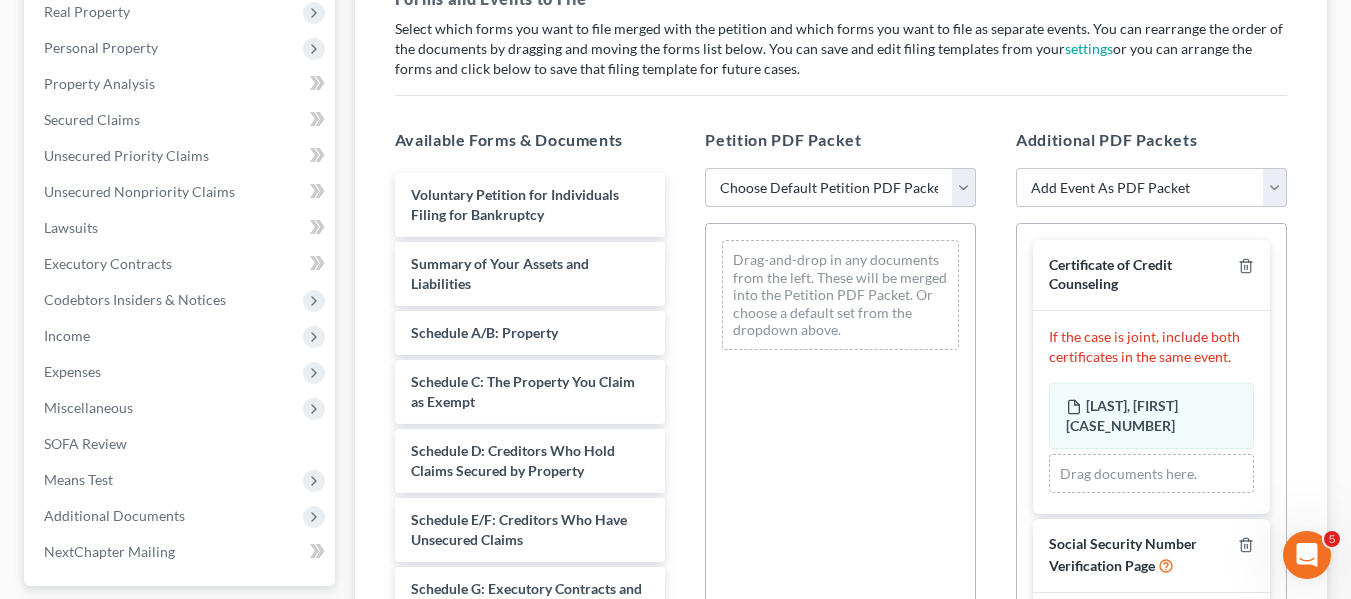 click on "Choose Default Petition PDF Packet Emergency Filing (Voluntary Petition and Creditor List Only) Regular 7 Bare Bones 7 Chapter 7 Template" at bounding box center (840, 188) 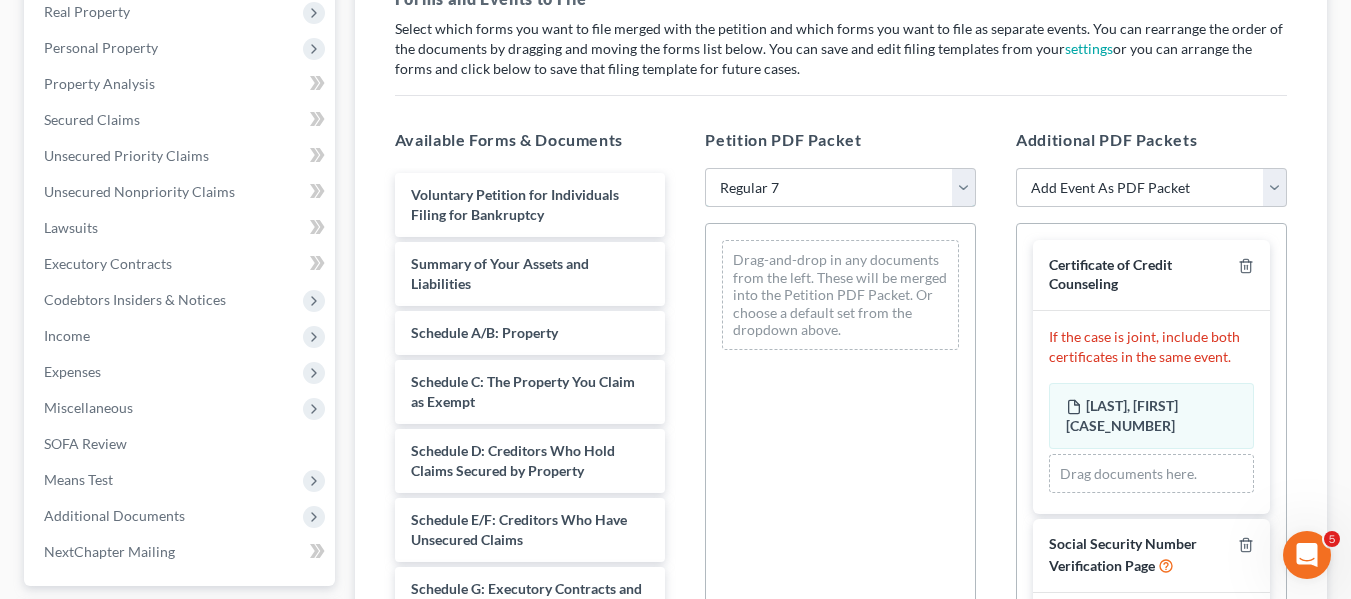 click on "Choose Default Petition PDF Packet Emergency Filing (Voluntary Petition and Creditor List Only) Regular 7 Bare Bones 7 Chapter 7 Template" at bounding box center [840, 188] 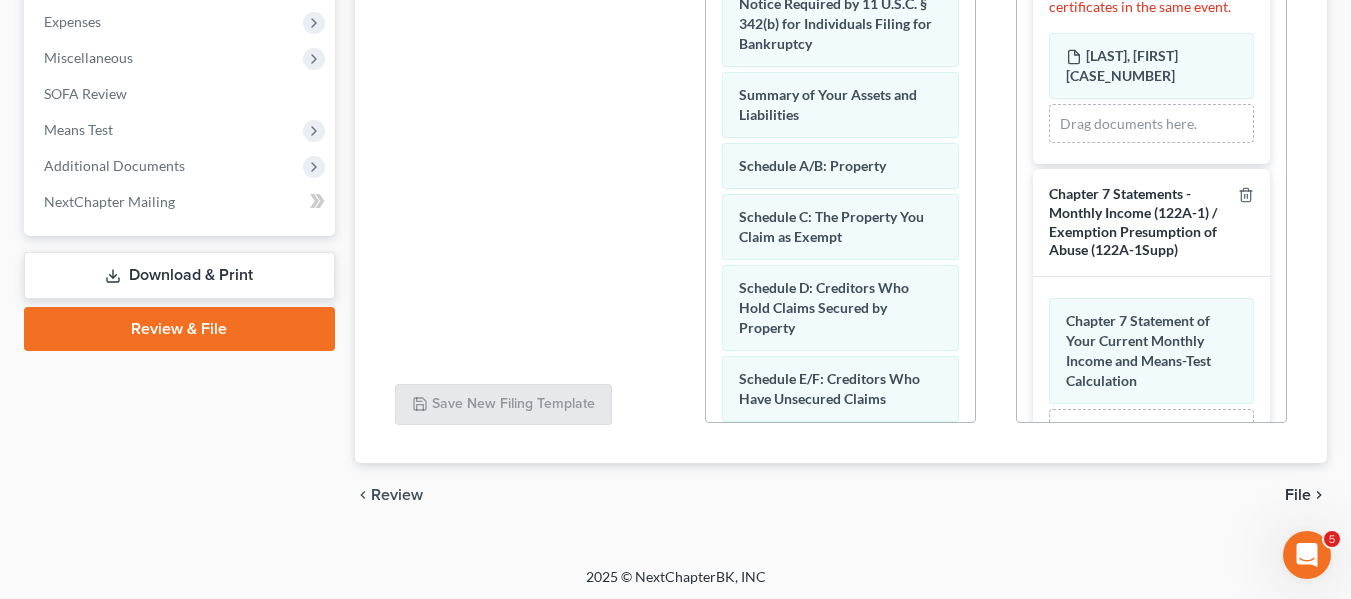 scroll, scrollTop: 676, scrollLeft: 0, axis: vertical 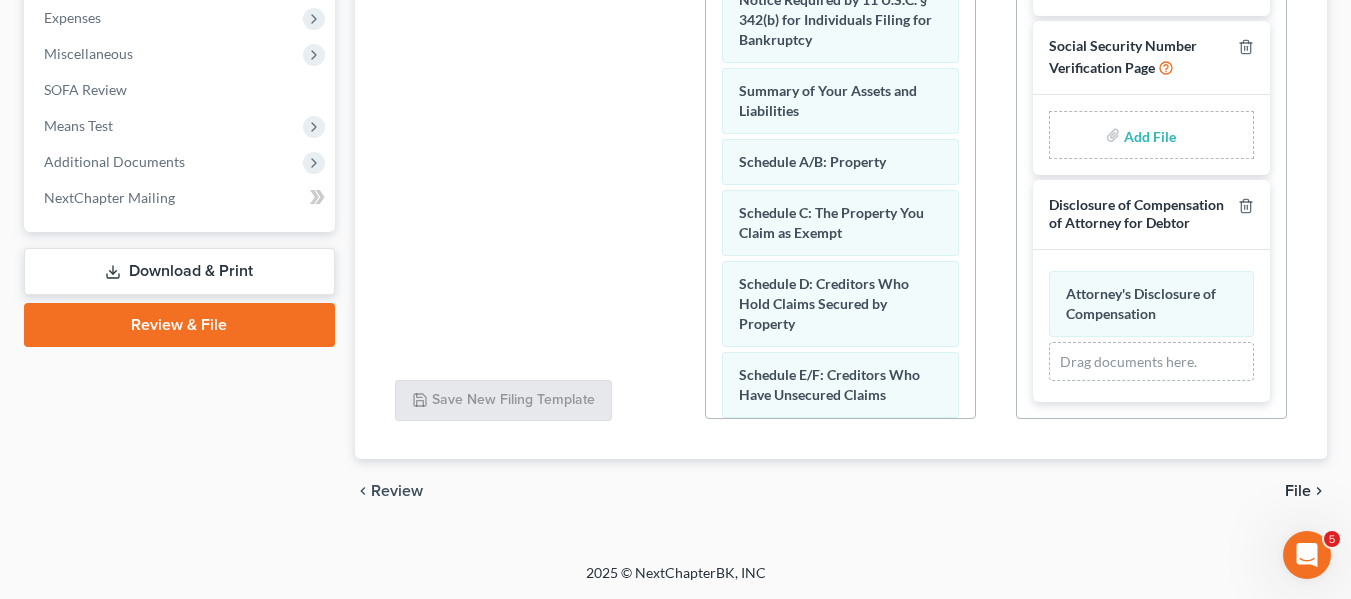 click at bounding box center [1148, 135] 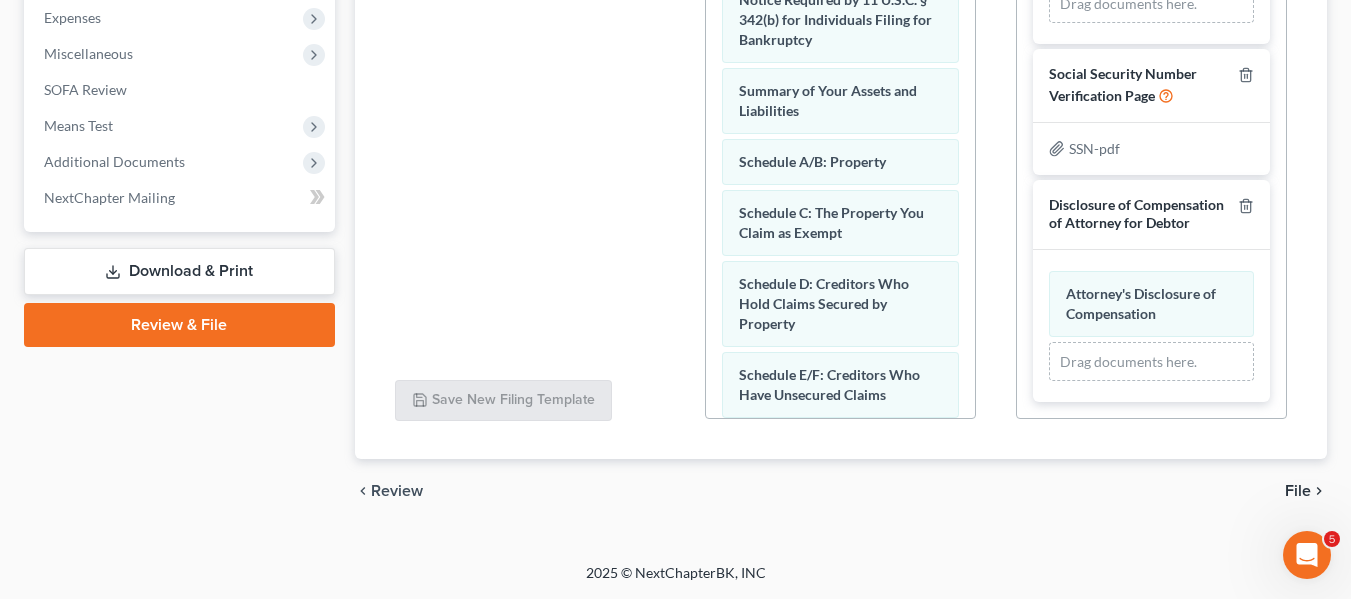 scroll, scrollTop: 440, scrollLeft: 0, axis: vertical 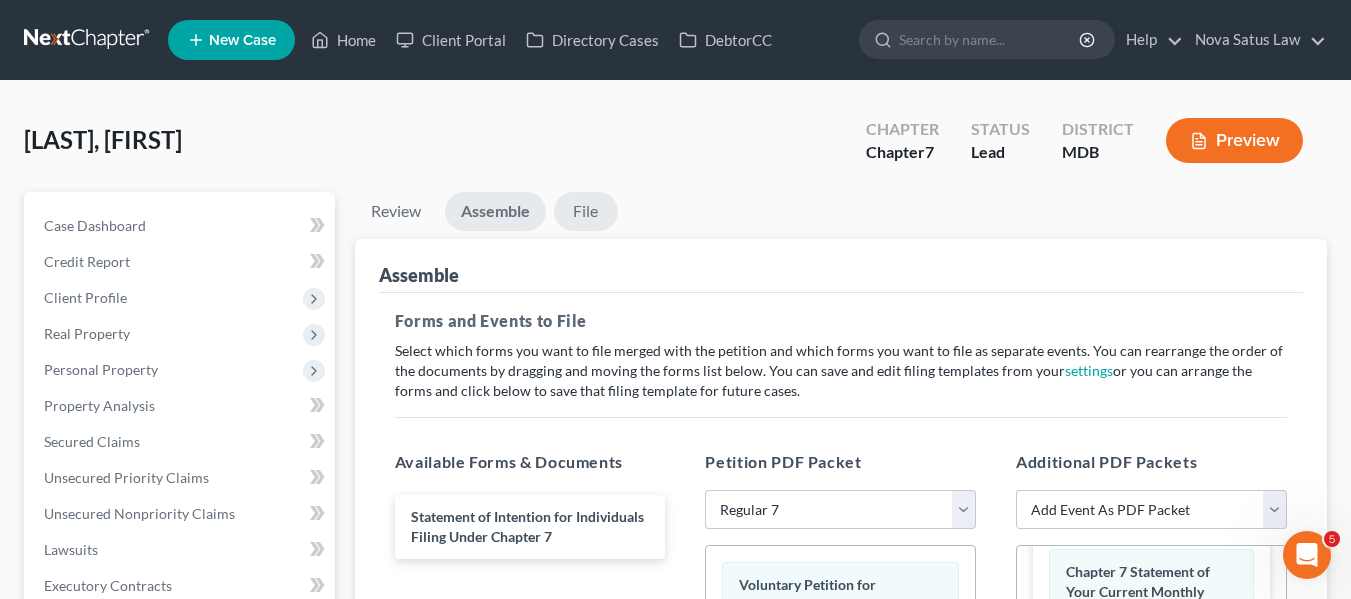 click on "File" at bounding box center (586, 211) 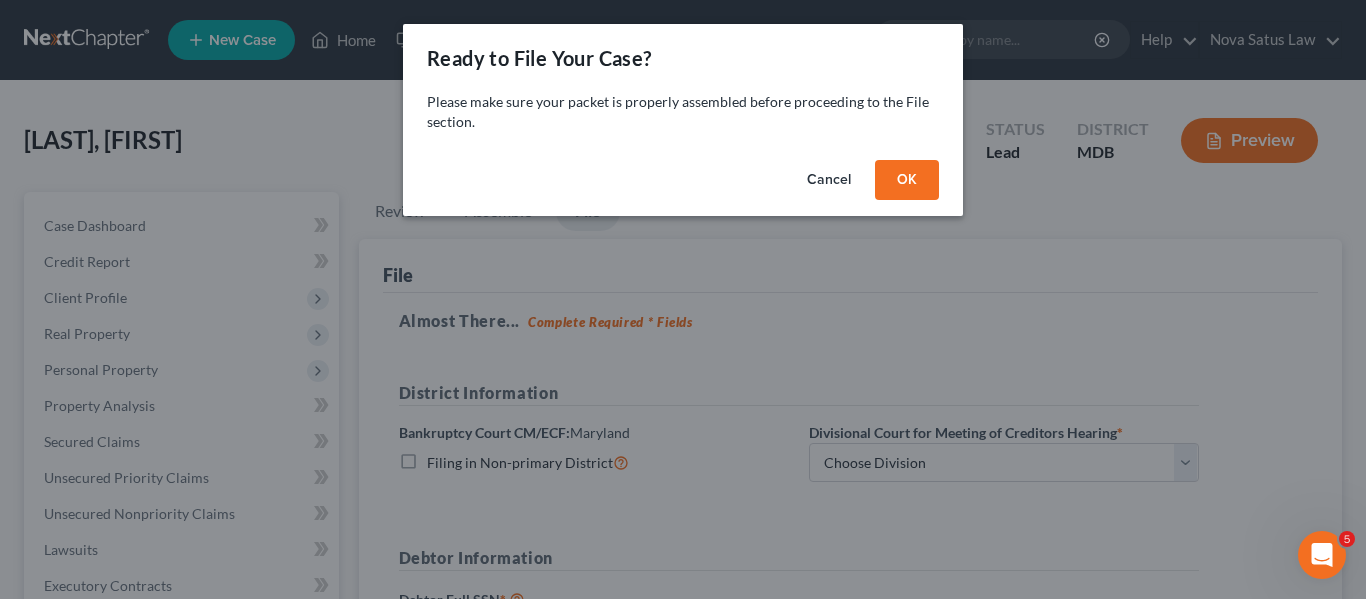 click on "Cancel" at bounding box center [829, 180] 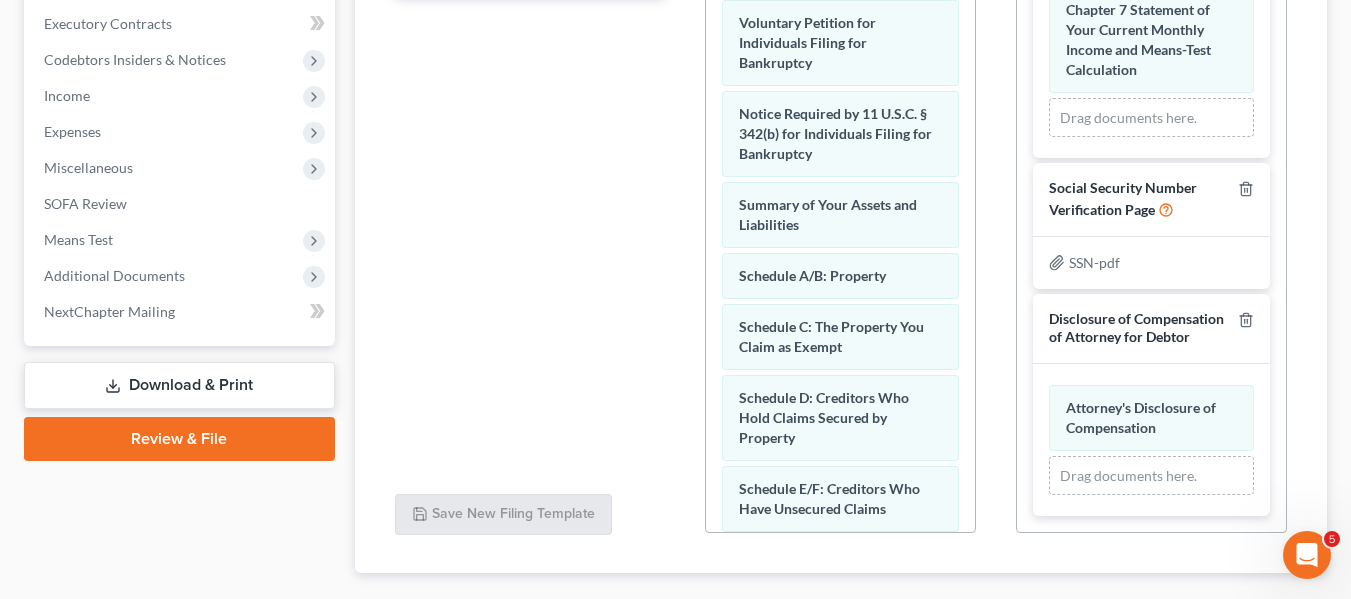 scroll, scrollTop: 563, scrollLeft: 0, axis: vertical 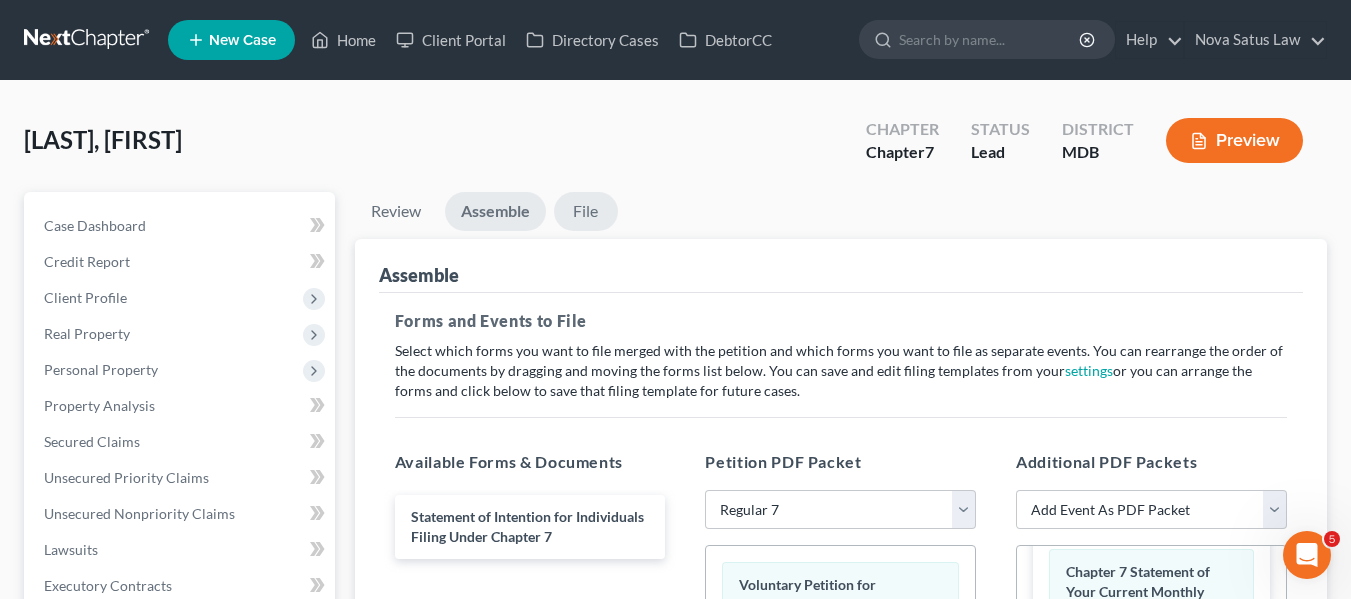 click on "File" at bounding box center (586, 211) 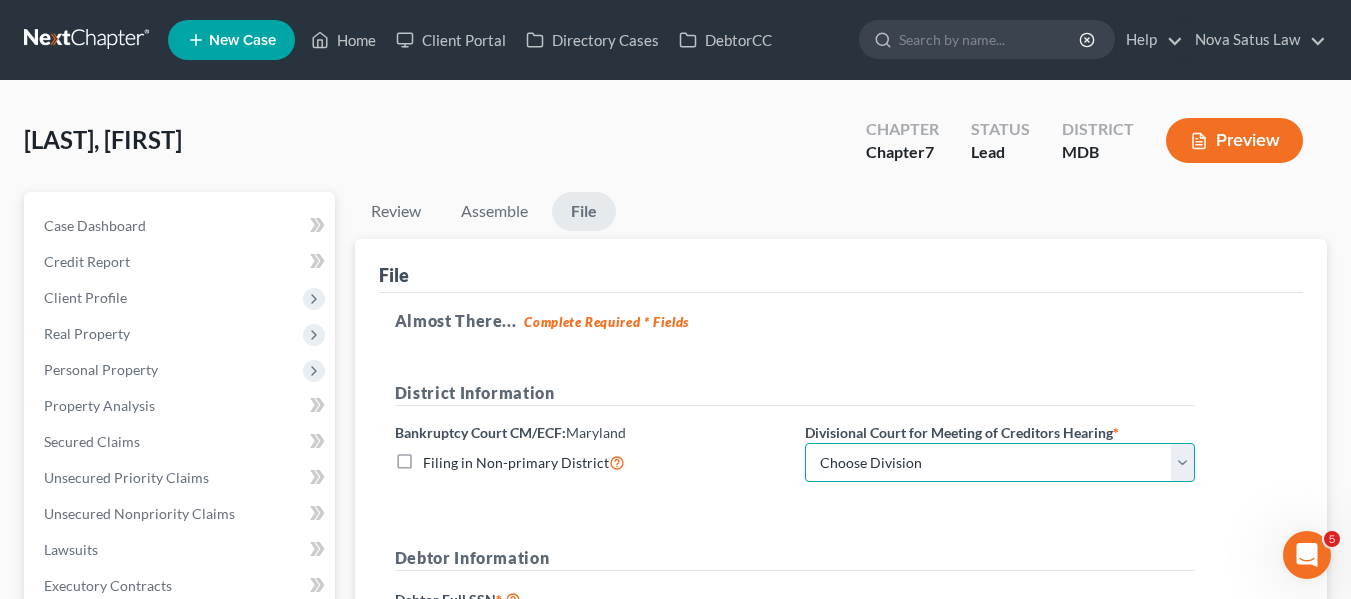 click on "Choose Division Baltimore Greenbelt" at bounding box center (1000, 463) 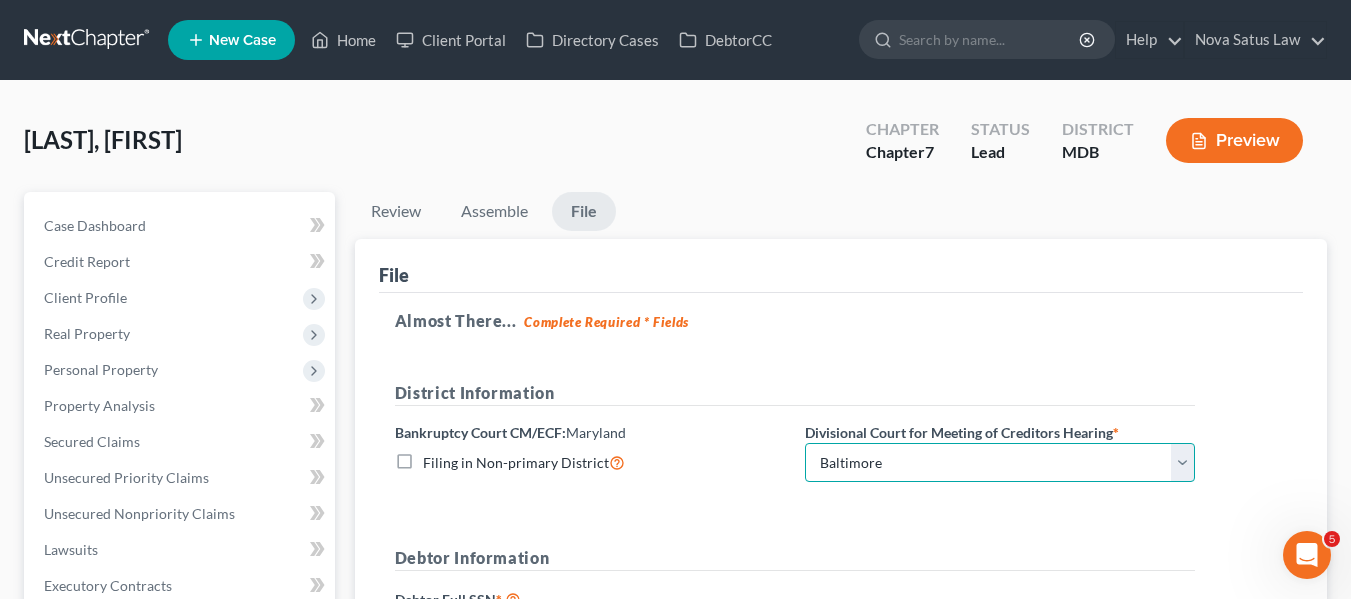 click on "Choose Division Baltimore Greenbelt" at bounding box center (1000, 463) 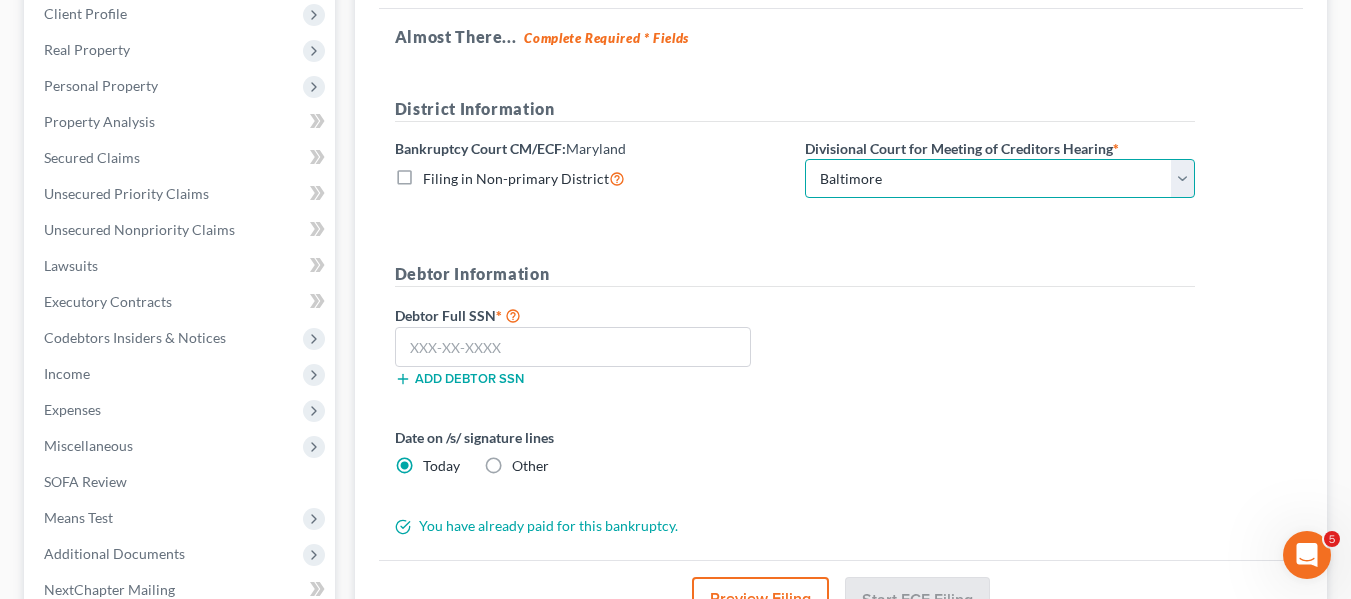 scroll, scrollTop: 288, scrollLeft: 0, axis: vertical 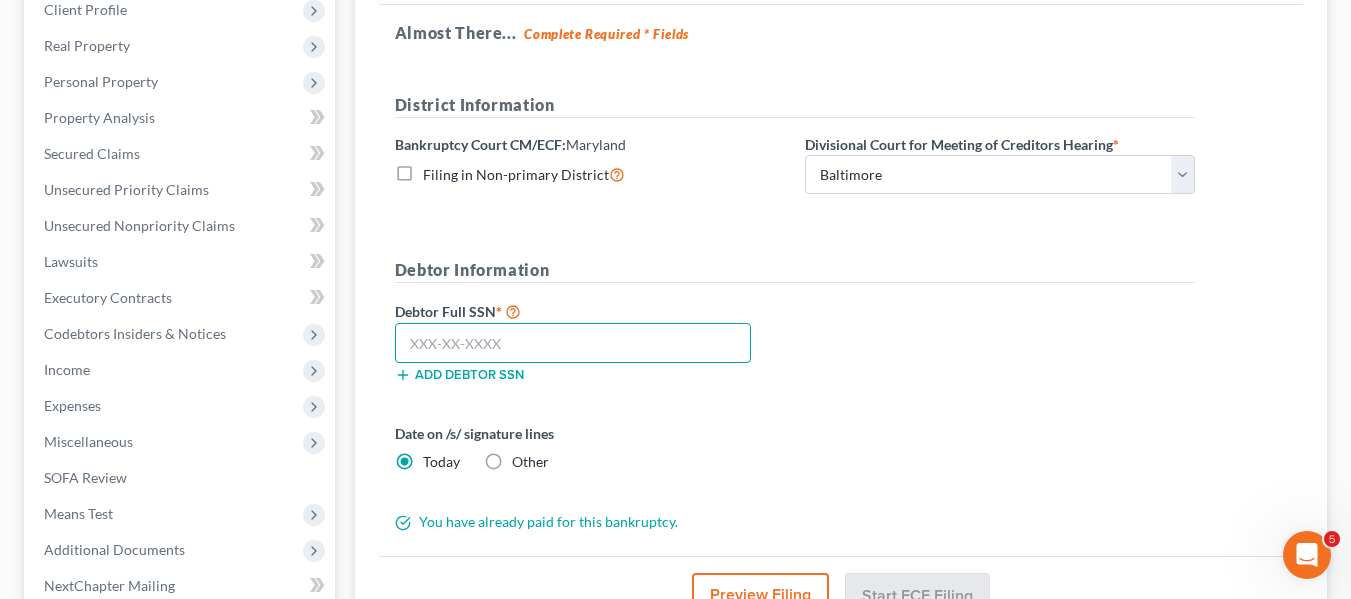 click at bounding box center [573, 343] 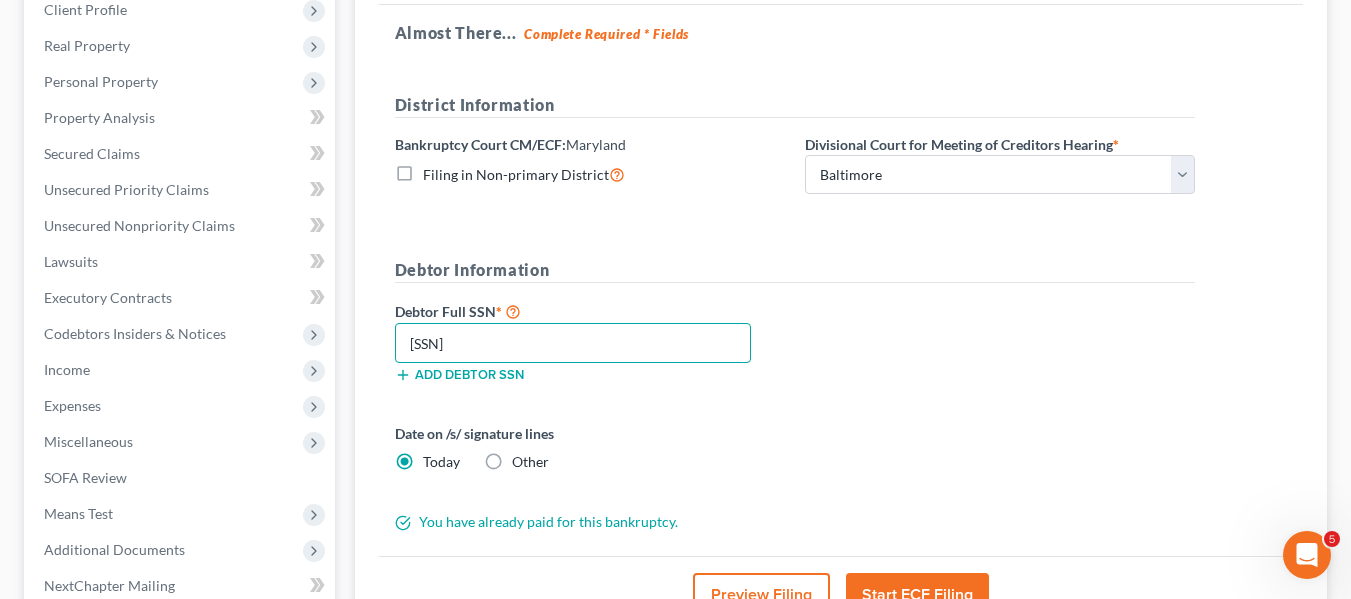 scroll, scrollTop: 500, scrollLeft: 0, axis: vertical 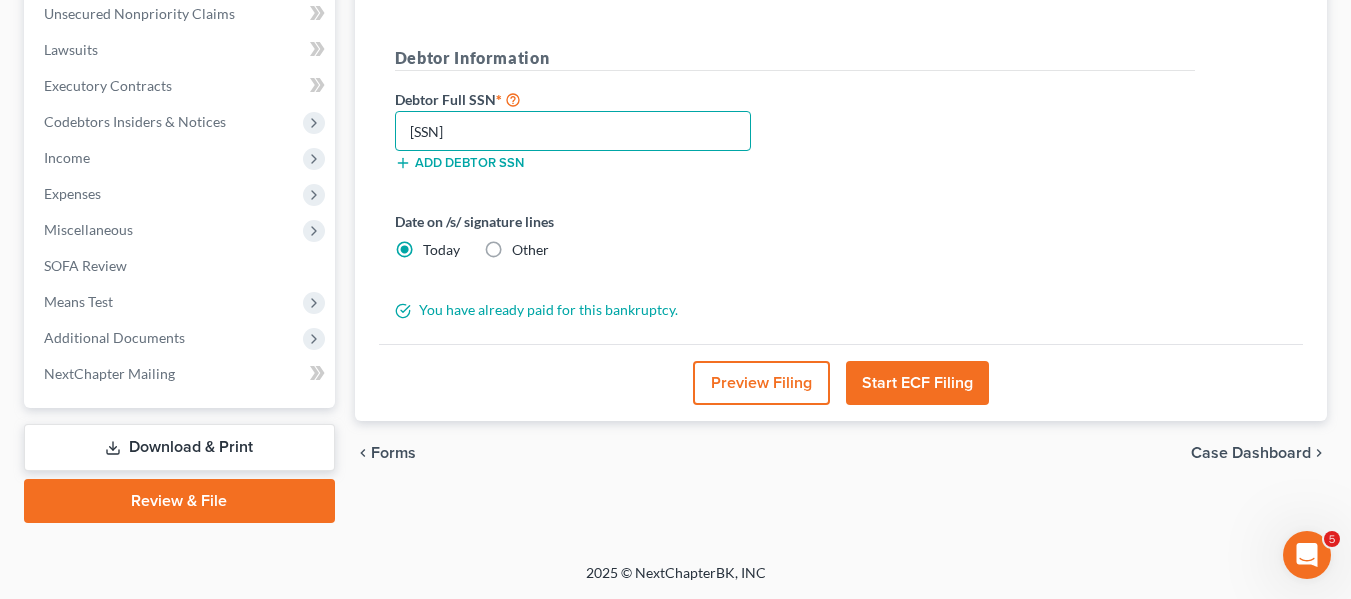 type on "[SSN]" 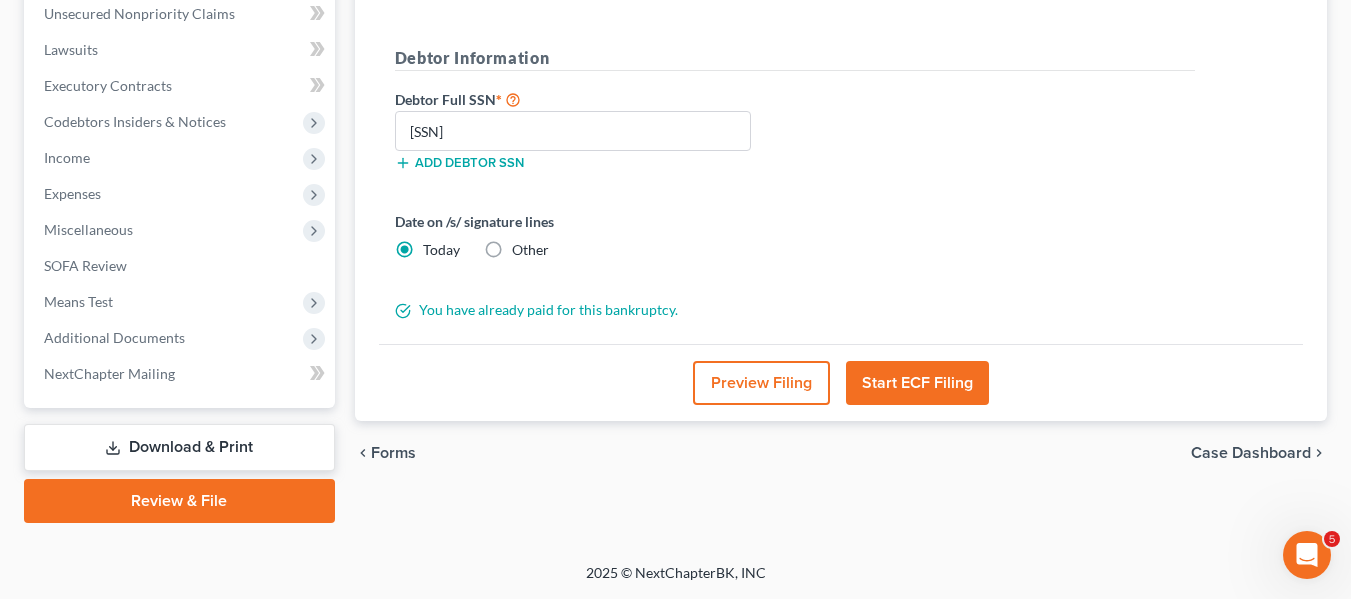 click on "Start ECF Filing" at bounding box center [917, 383] 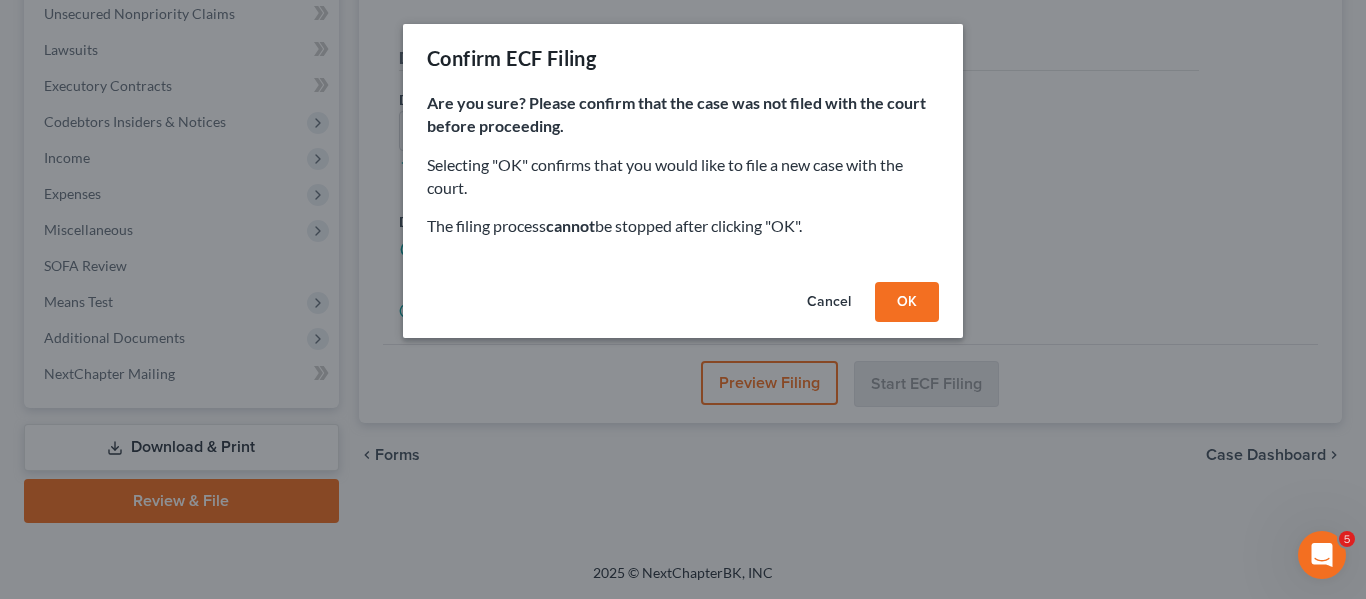 click on "OK" at bounding box center [907, 302] 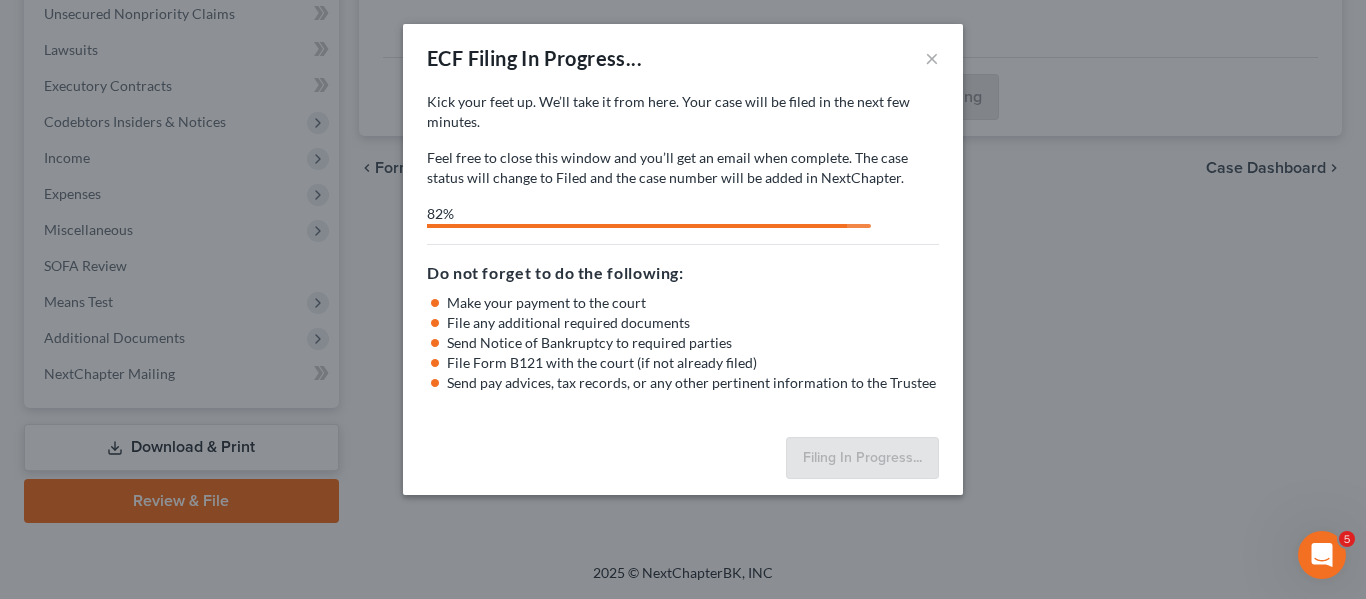 select on "0" 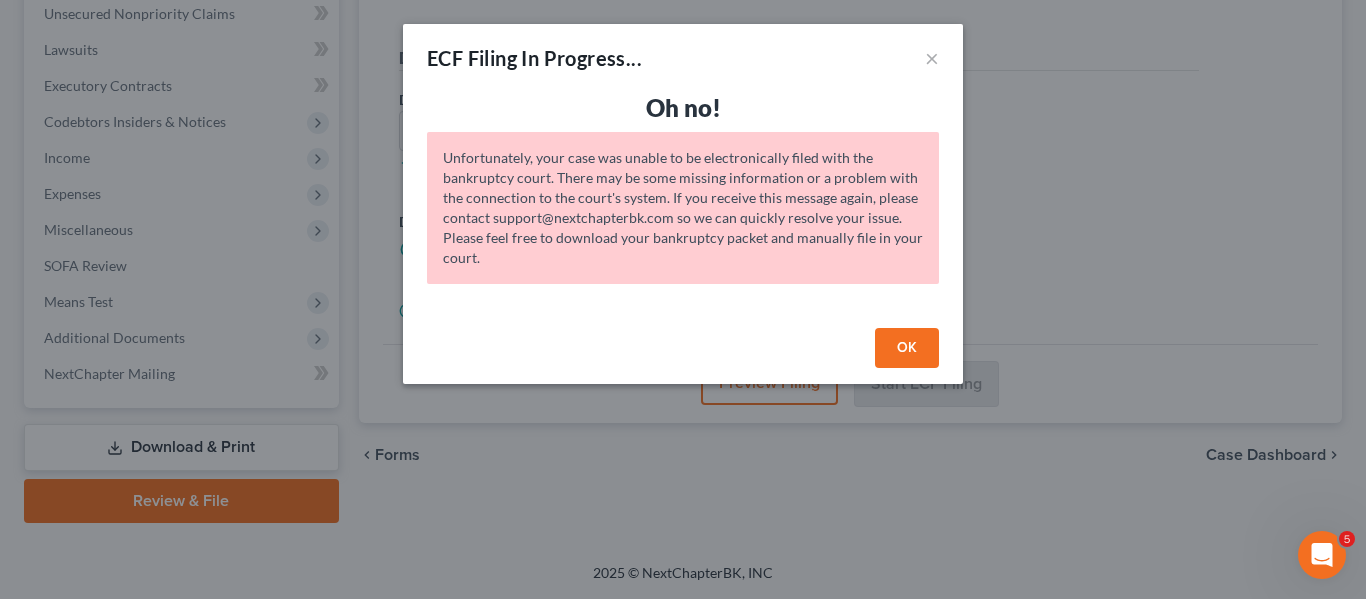 click on "OK" at bounding box center (907, 348) 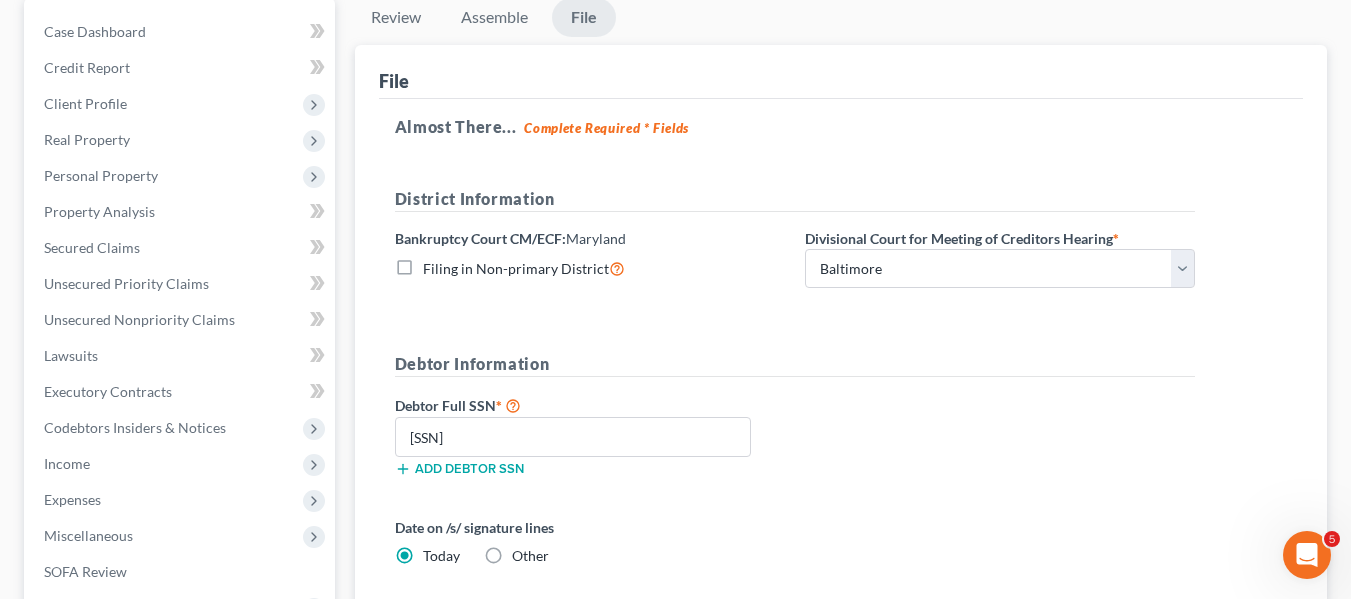 scroll, scrollTop: 0, scrollLeft: 0, axis: both 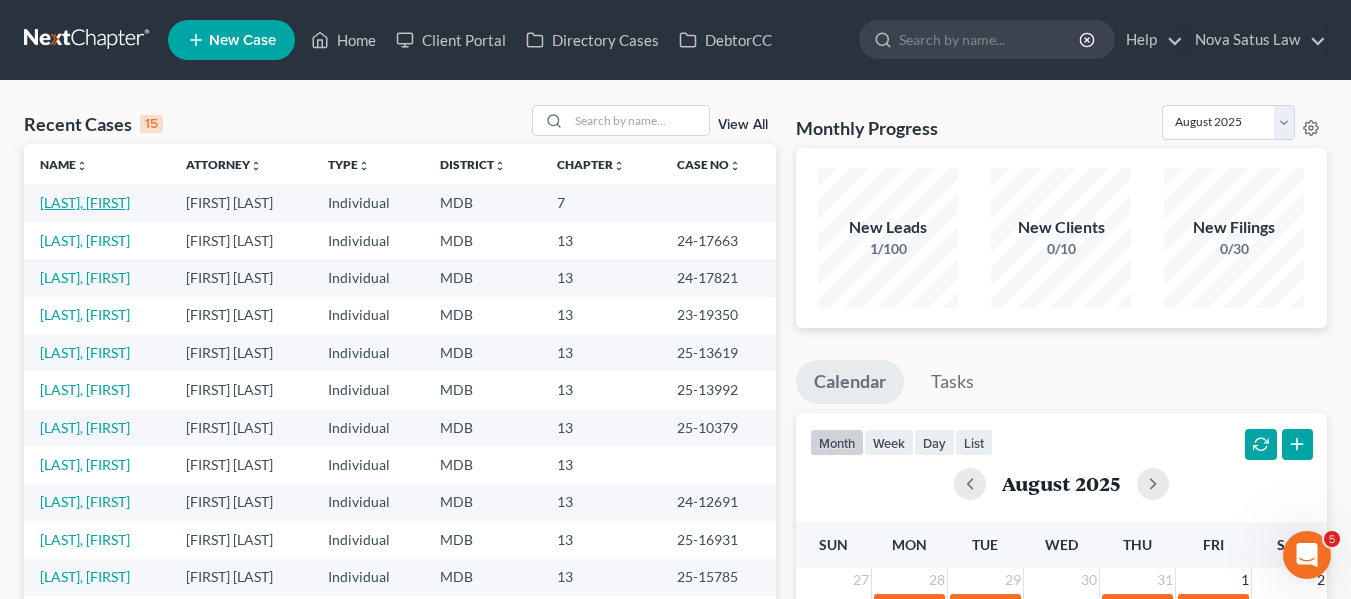 click on "[LAST], [FIRST]" at bounding box center [85, 202] 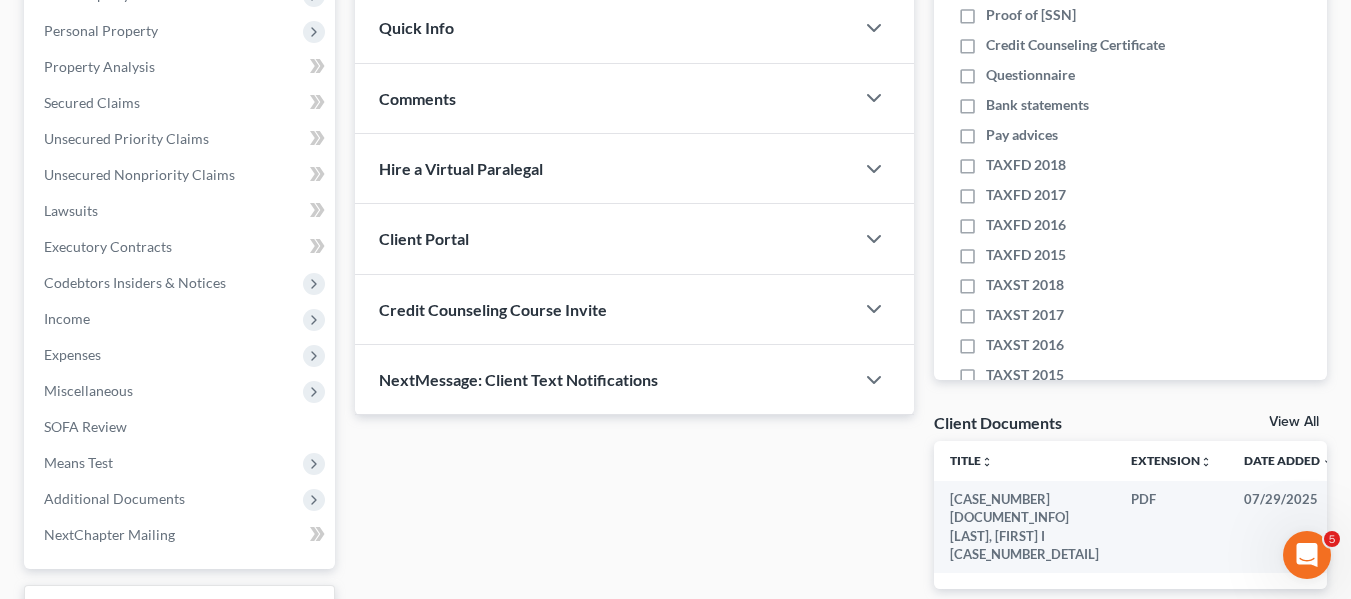 scroll, scrollTop: 500, scrollLeft: 0, axis: vertical 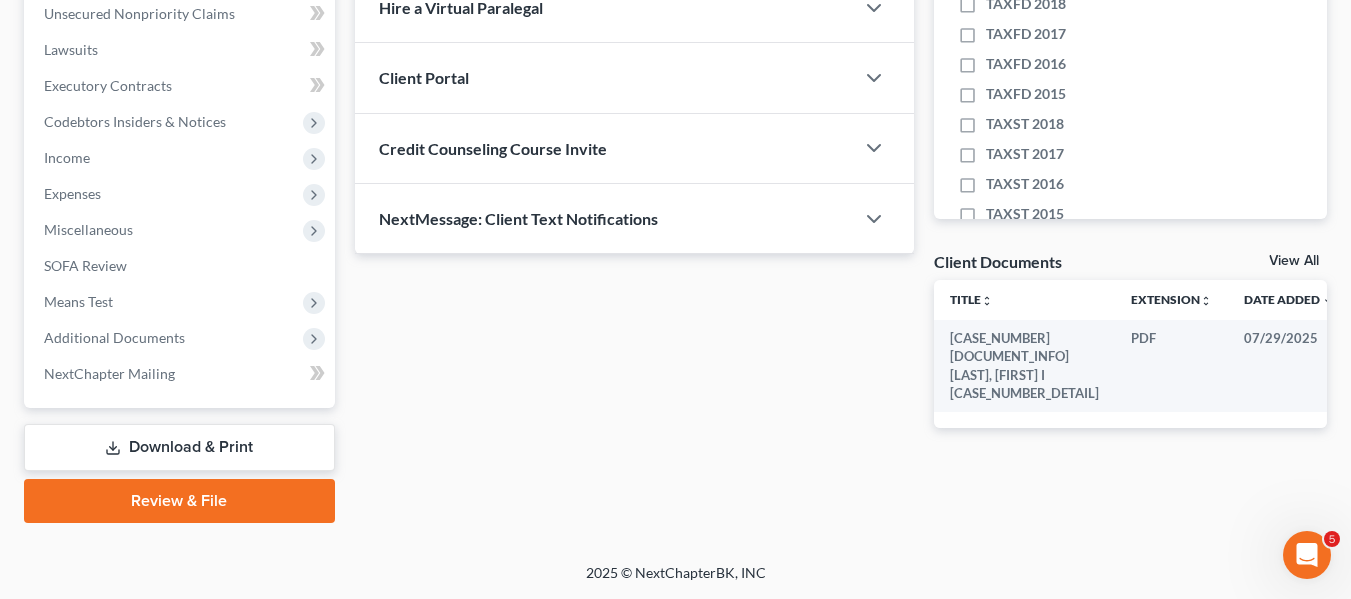 click on "Review & File" at bounding box center [179, 501] 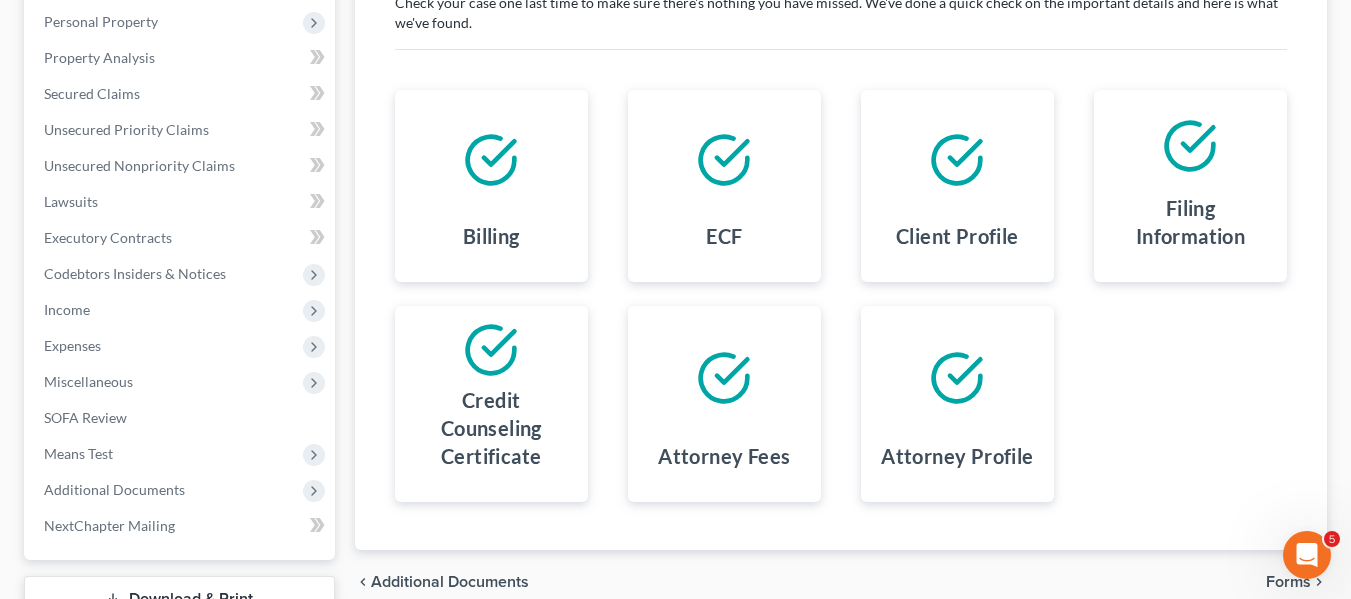 scroll, scrollTop: 0, scrollLeft: 0, axis: both 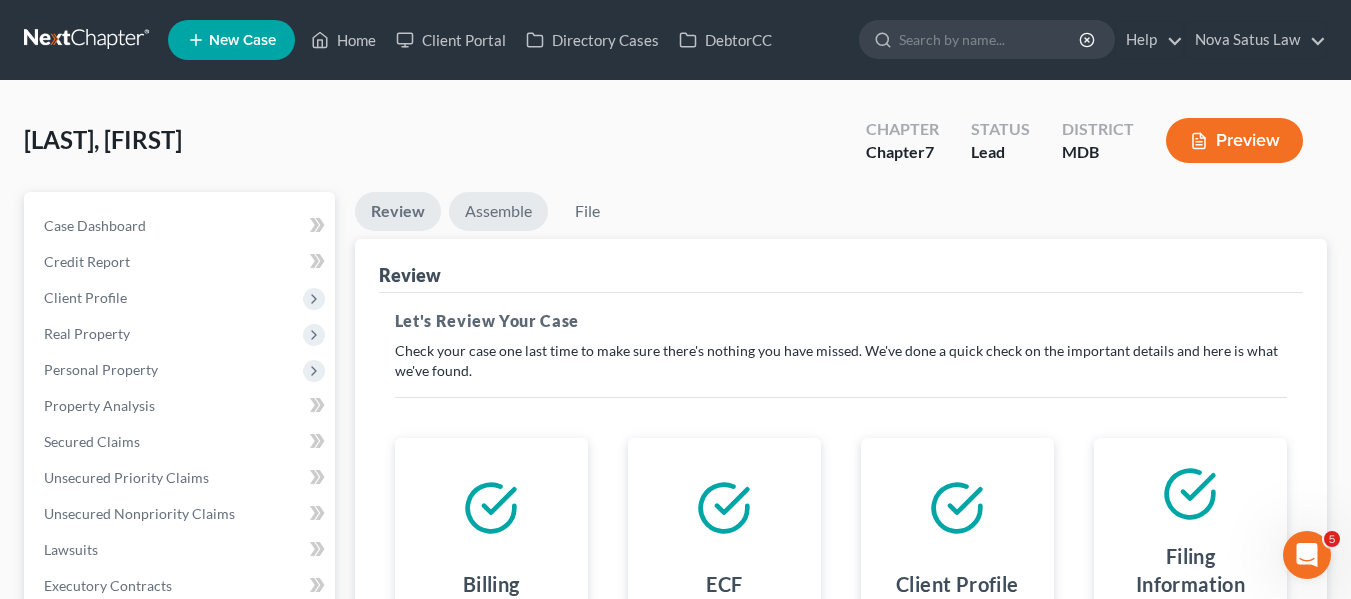 click on "Assemble" at bounding box center [498, 211] 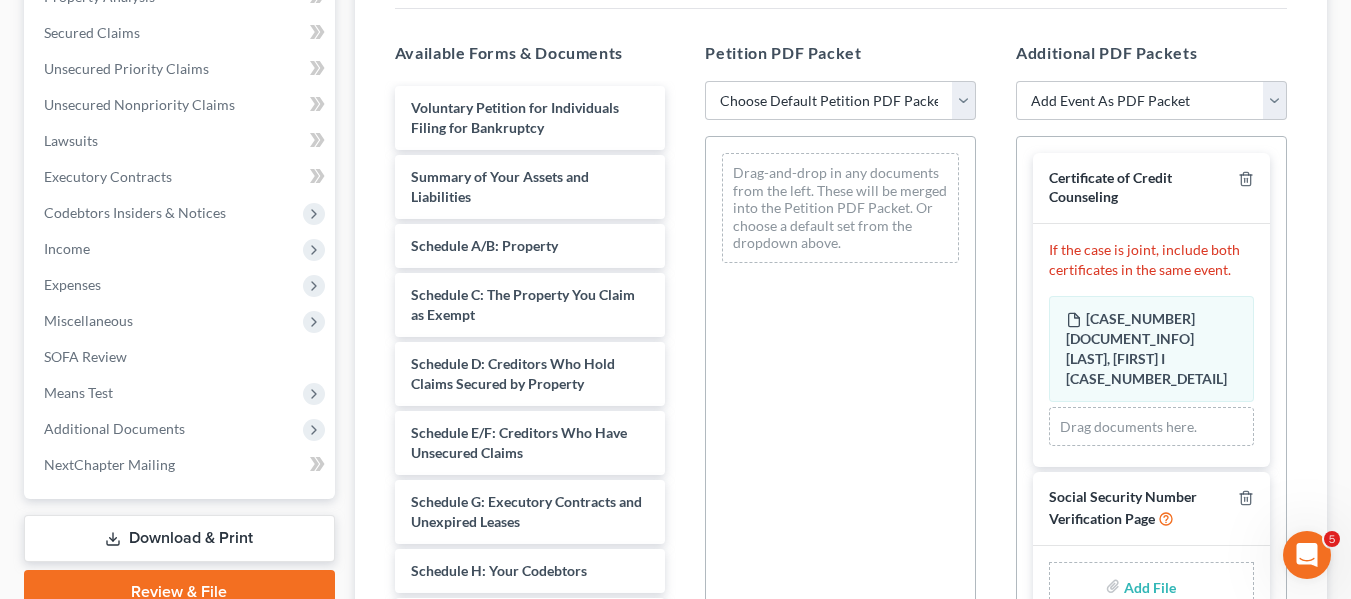 scroll, scrollTop: 423, scrollLeft: 0, axis: vertical 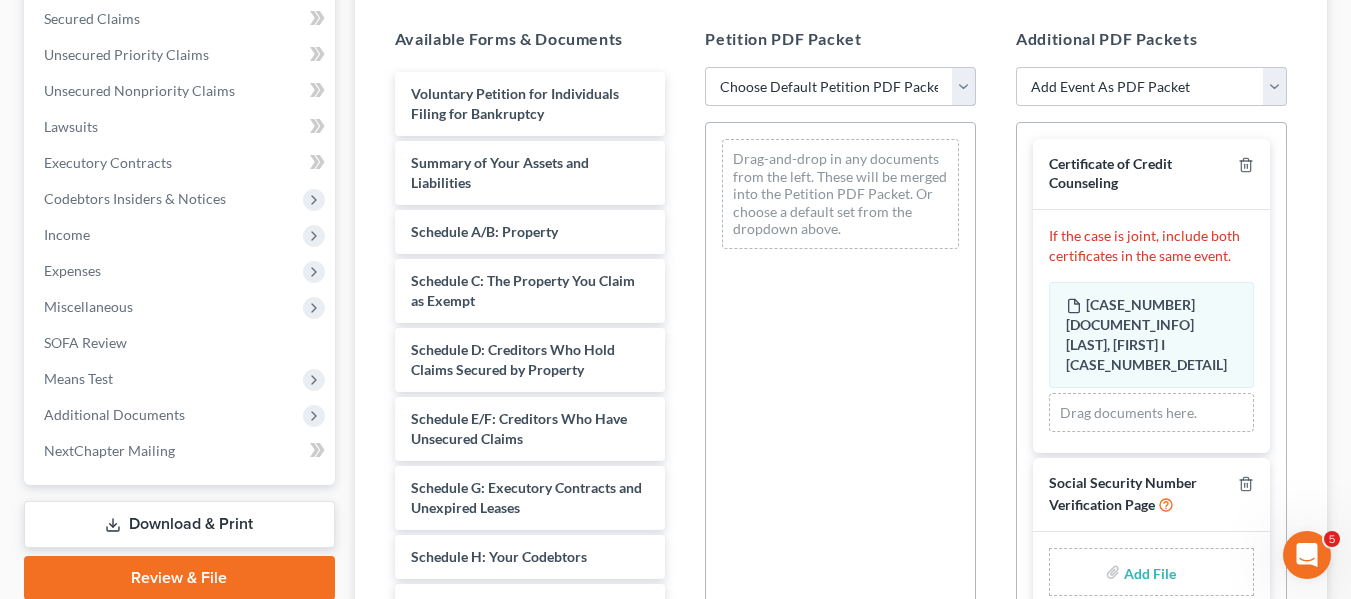 click on "Choose Default Petition PDF Packet Emergency Filing (Voluntary Petition and Creditor List Only) Regular 7 Bare Bones 7 Chapter 7 Template" at bounding box center [840, 87] 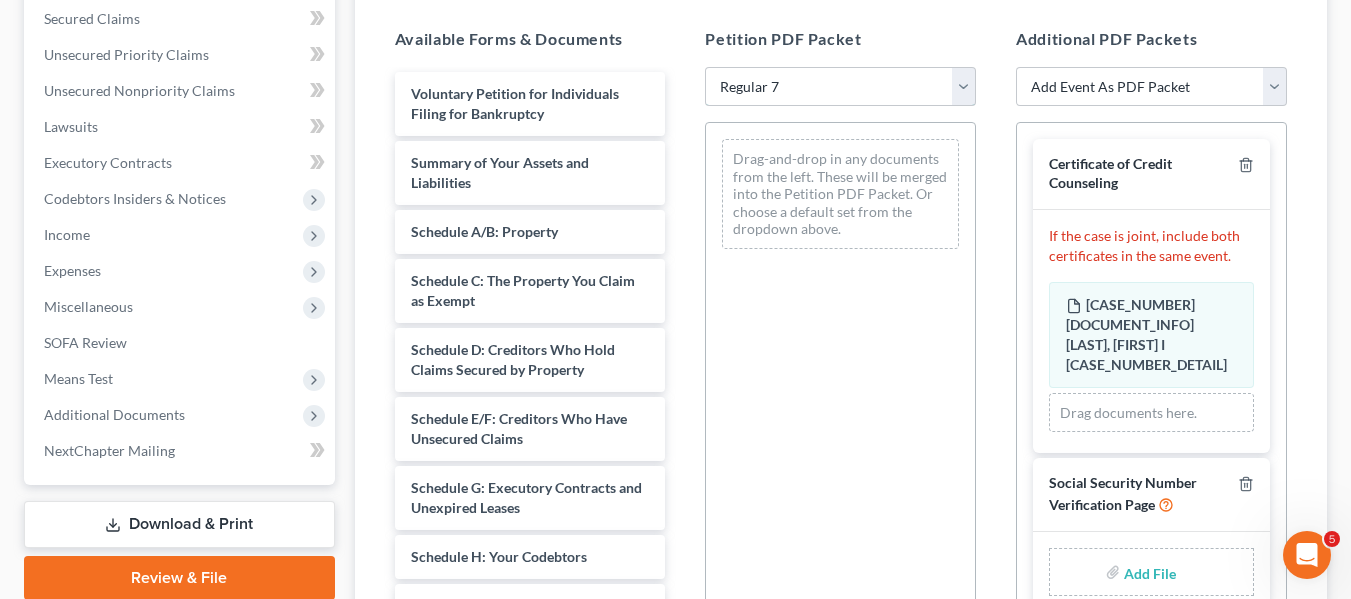 click on "Choose Default Petition PDF Packet Emergency Filing (Voluntary Petition and Creditor List Only) Regular 7 Bare Bones 7 Chapter 7 Template" at bounding box center [840, 87] 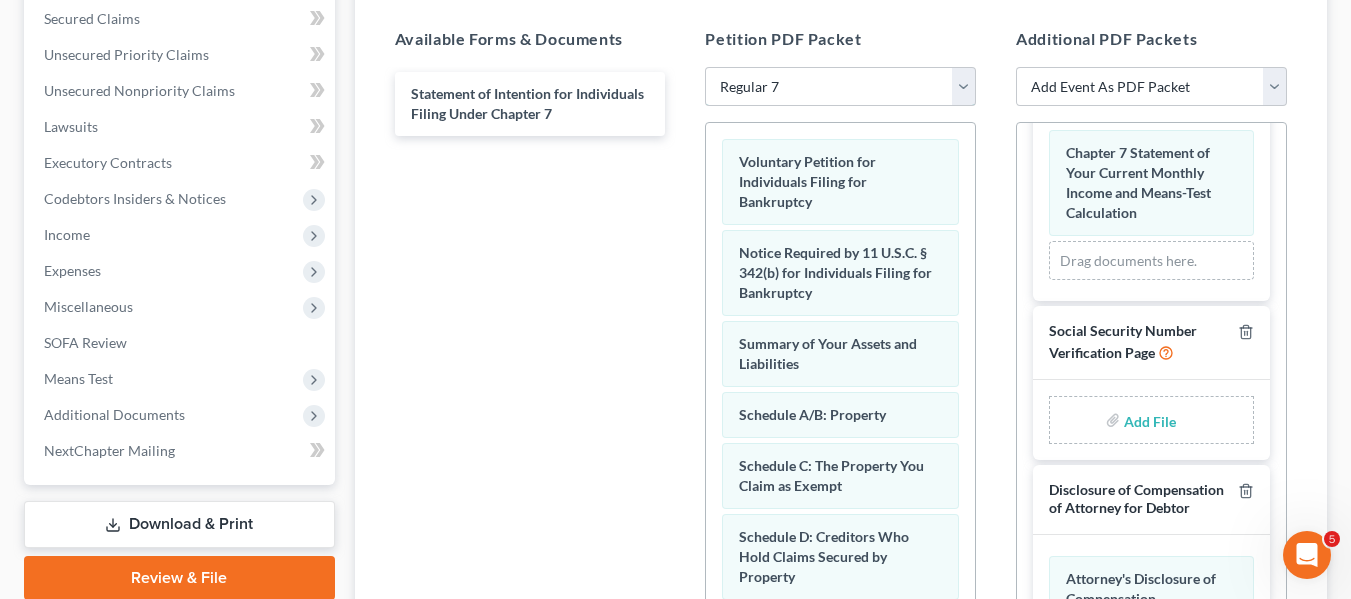 scroll, scrollTop: 468, scrollLeft: 0, axis: vertical 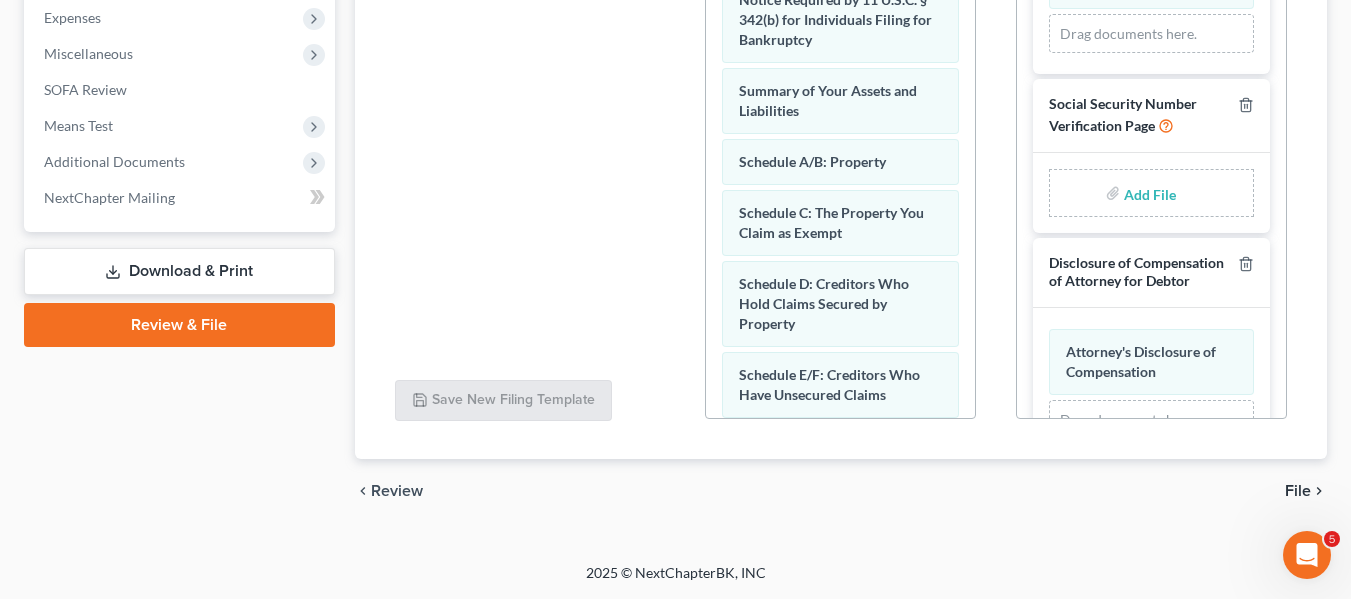 click at bounding box center (1148, 193) 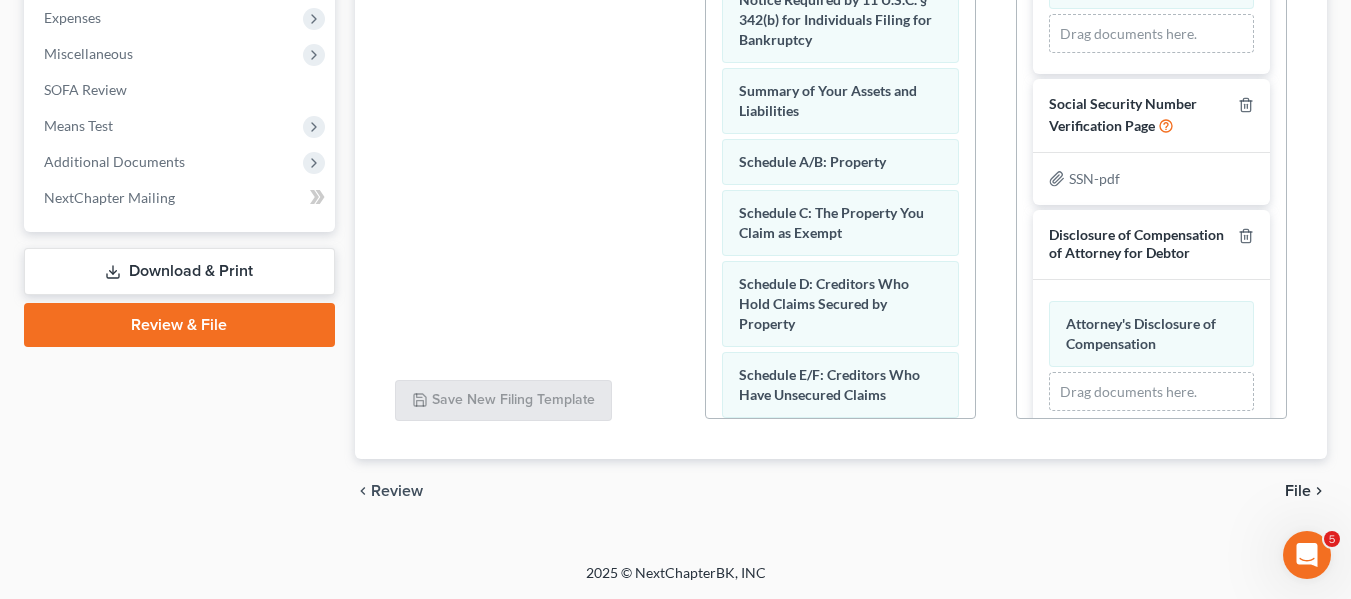 scroll, scrollTop: 152, scrollLeft: 0, axis: vertical 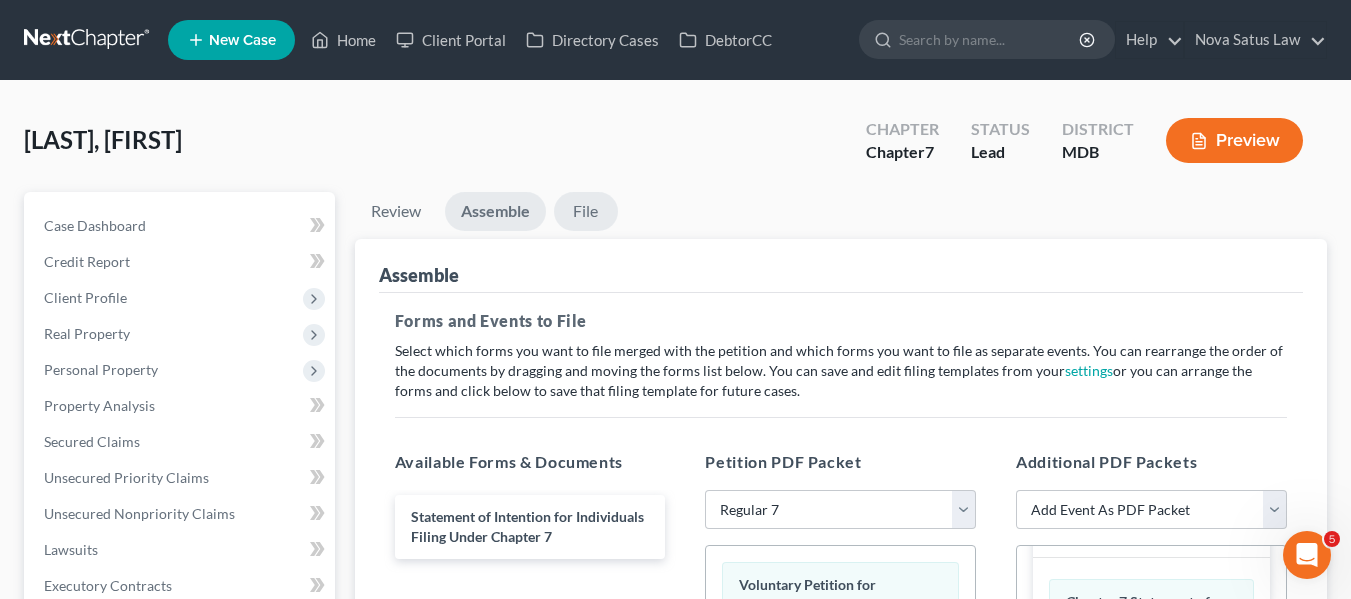 click on "File" at bounding box center [586, 211] 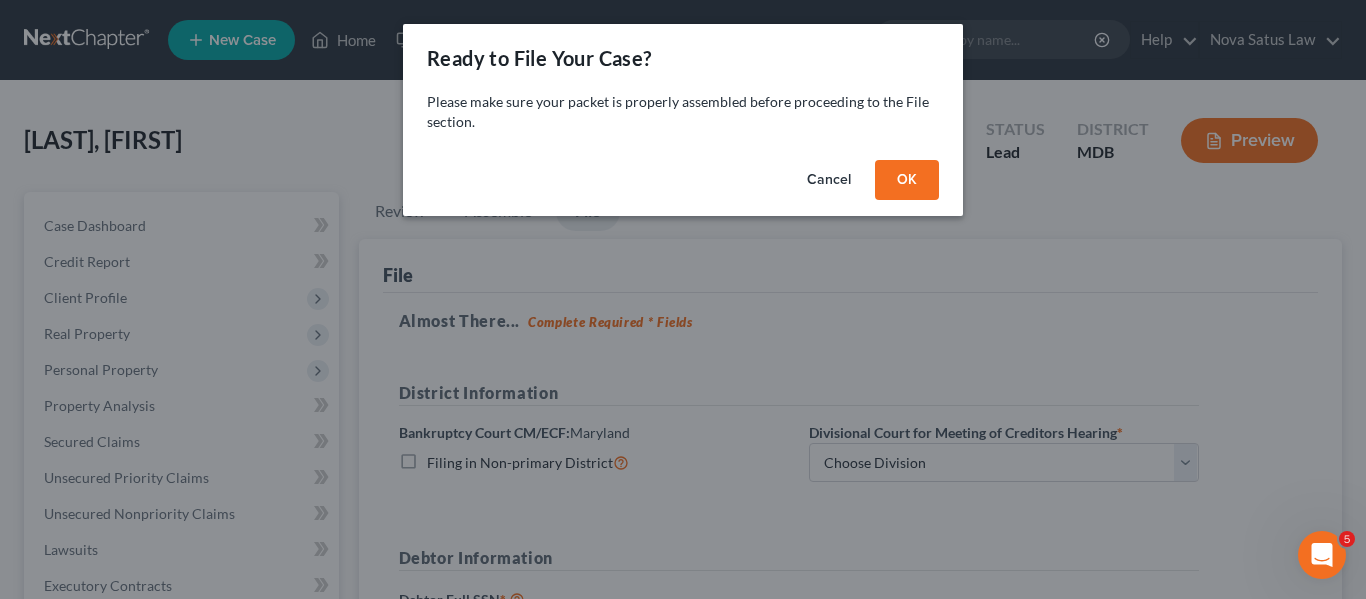 click on "OK" at bounding box center [907, 180] 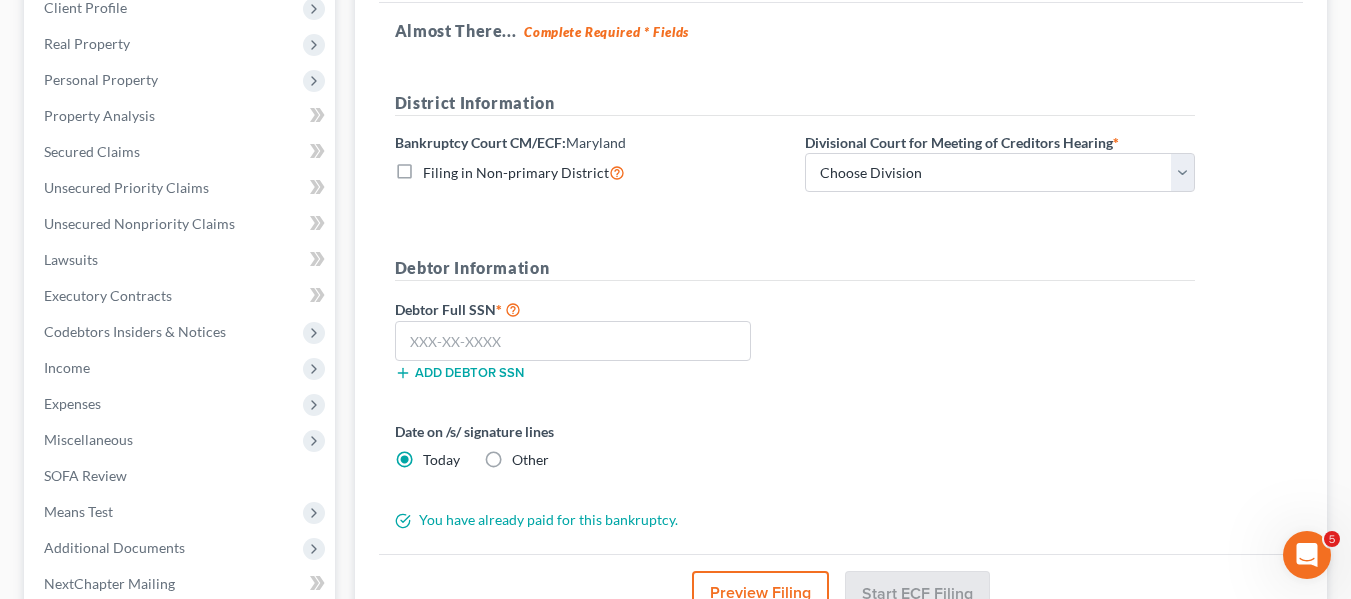 scroll, scrollTop: 295, scrollLeft: 0, axis: vertical 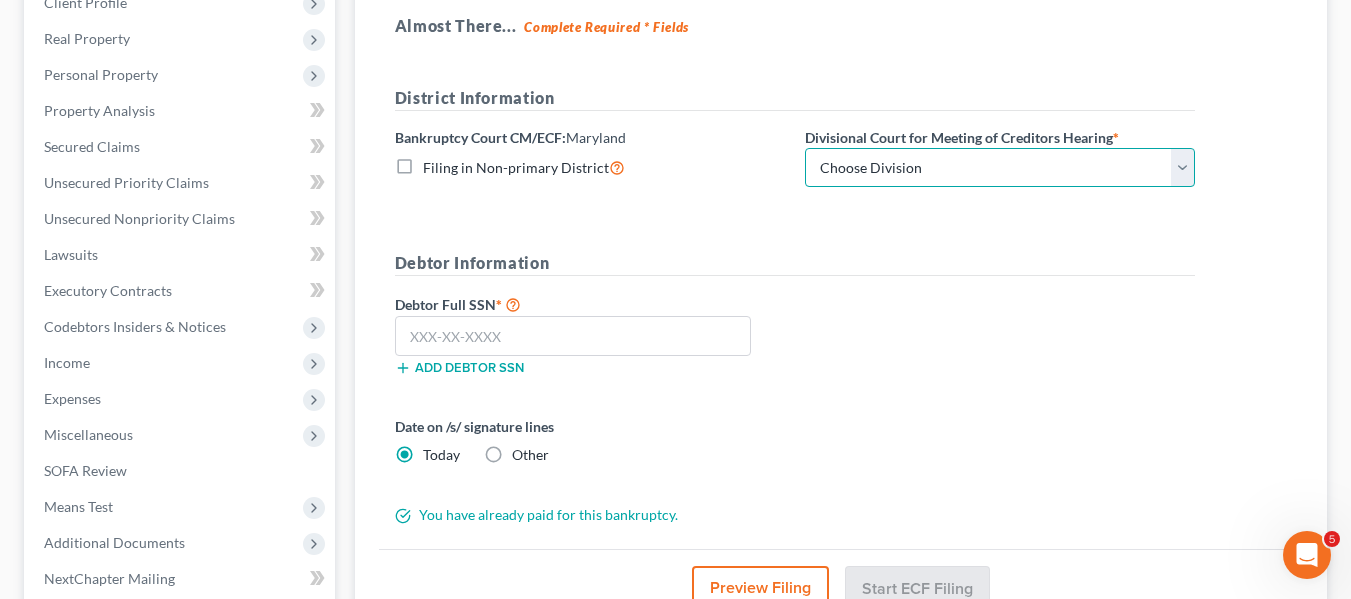 click on "Choose Division Baltimore Greenbelt" at bounding box center (1000, 168) 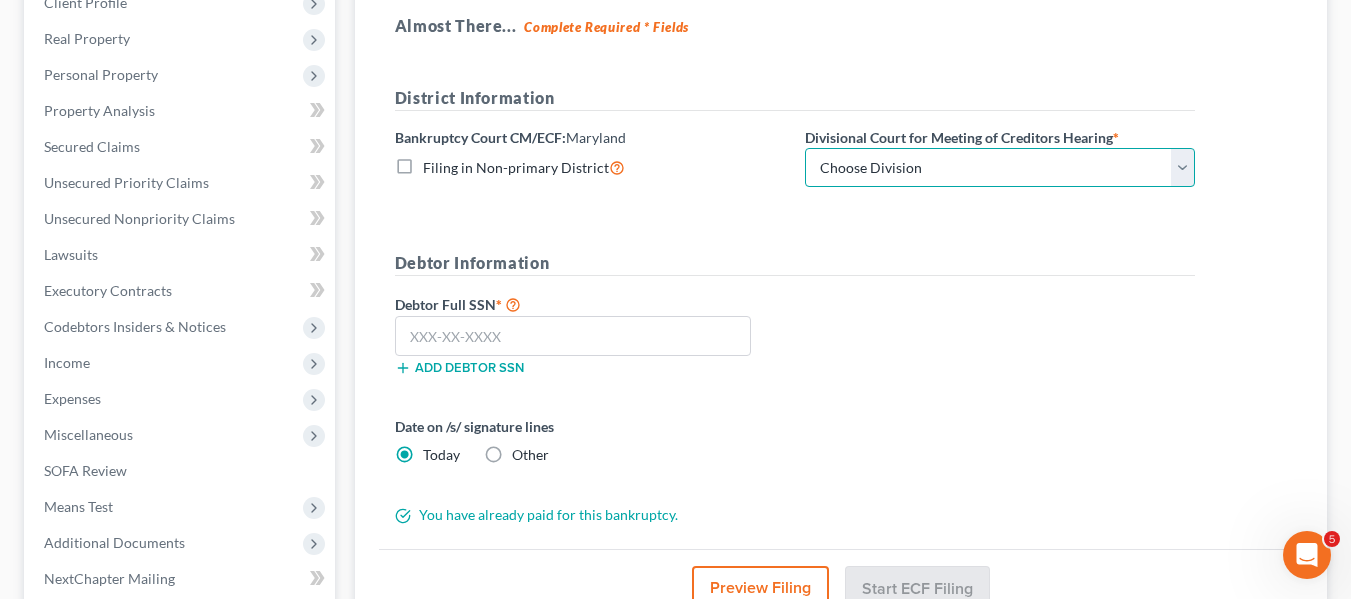 select on "0" 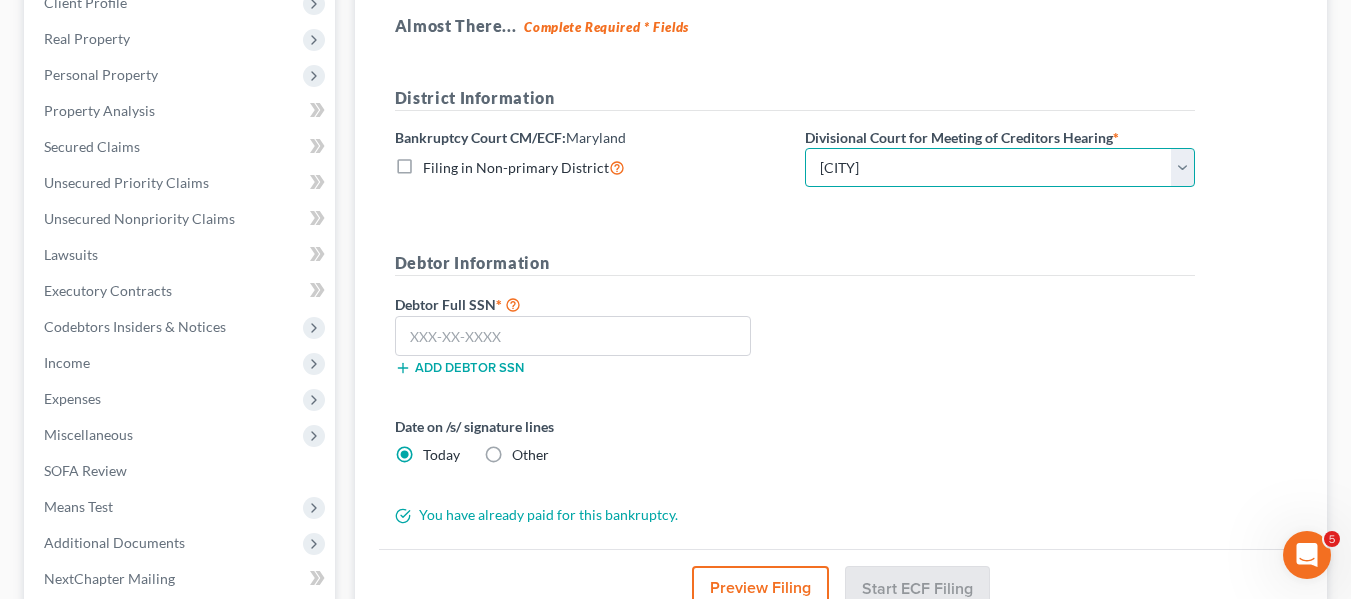 click on "Choose Division Baltimore Greenbelt" at bounding box center (1000, 168) 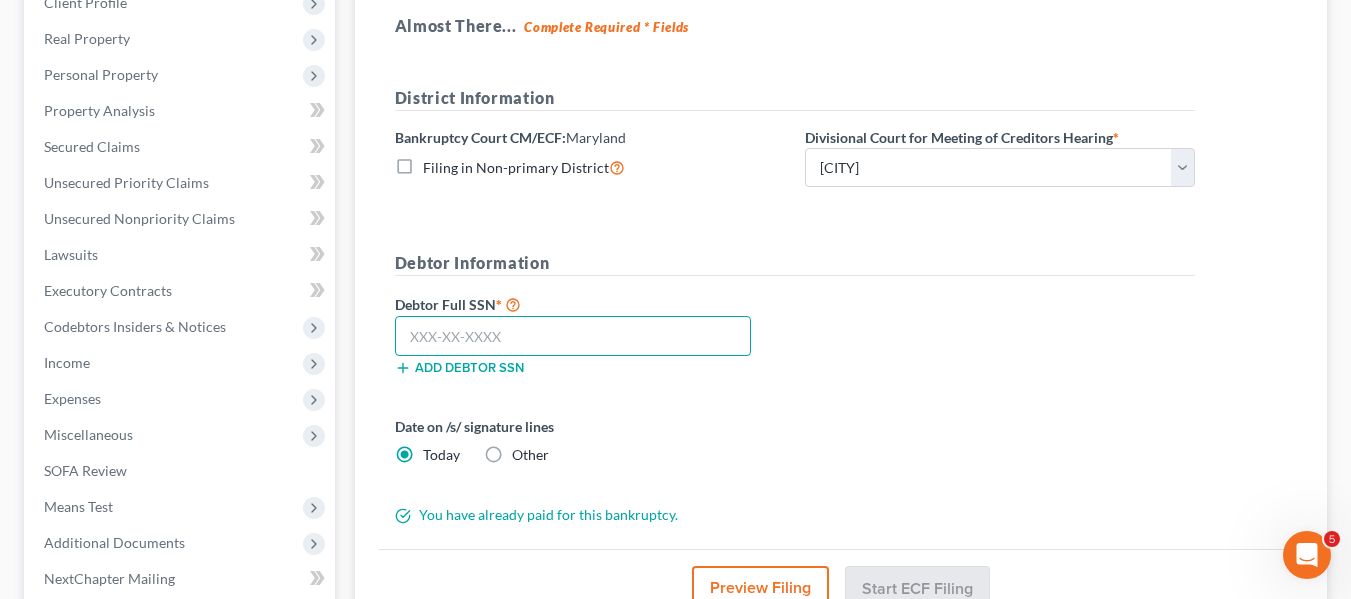 click at bounding box center (573, 336) 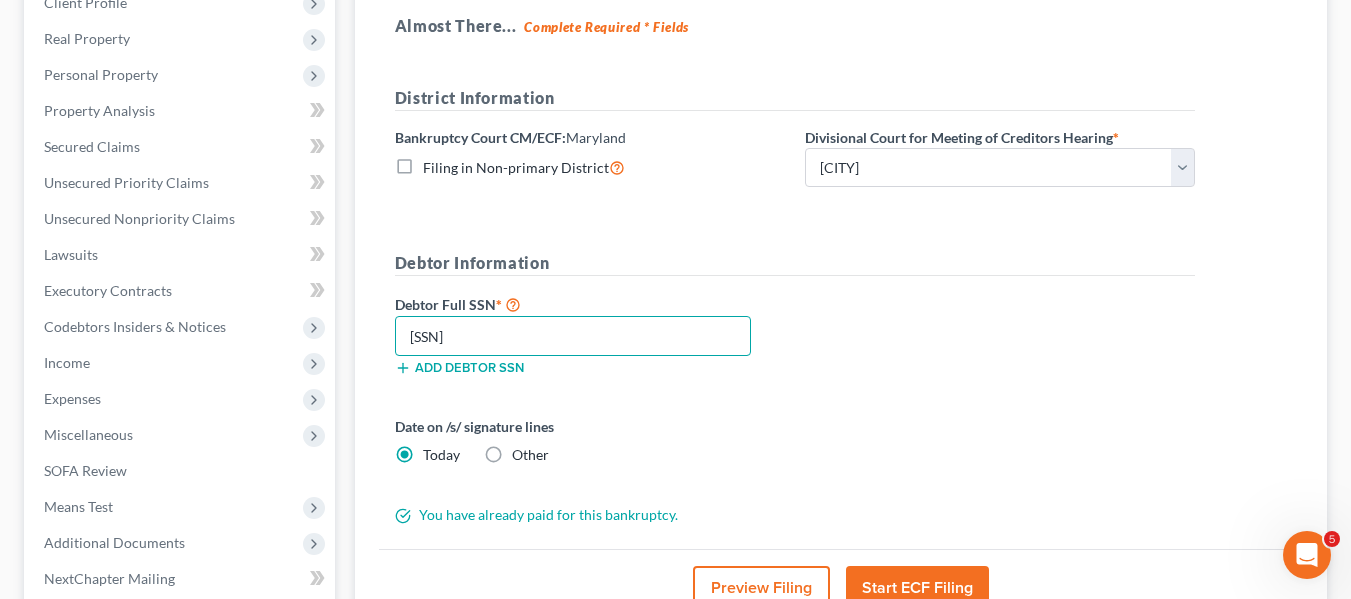 scroll, scrollTop: 500, scrollLeft: 0, axis: vertical 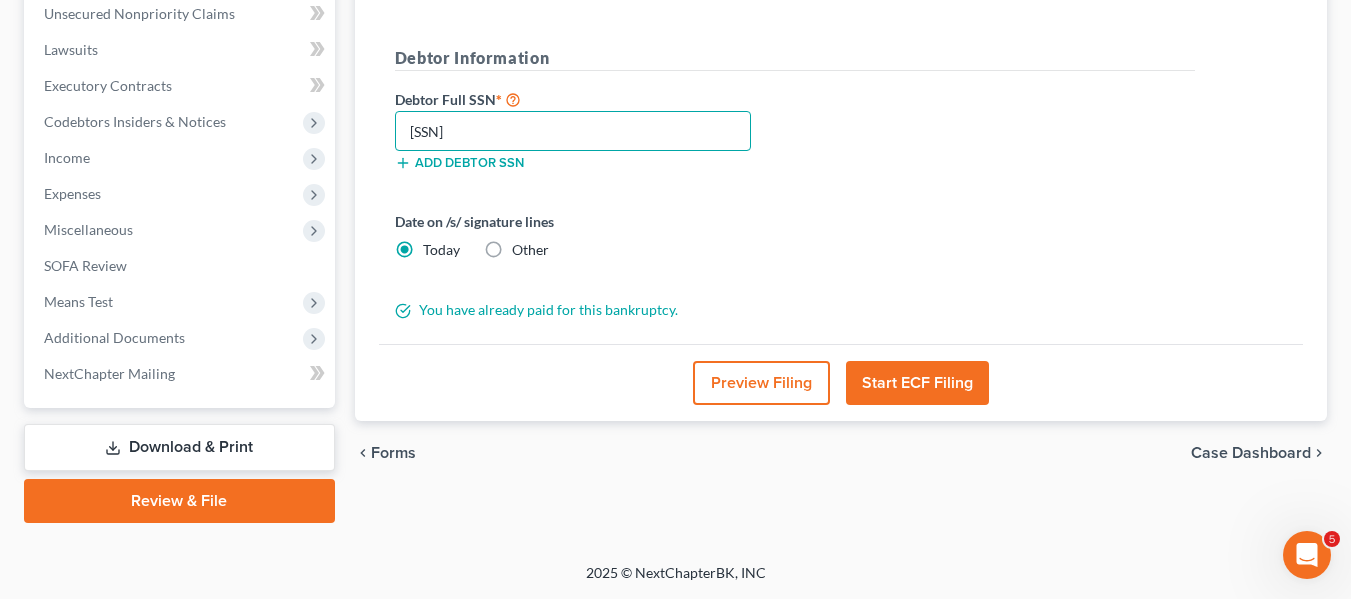 type on "[SSN]" 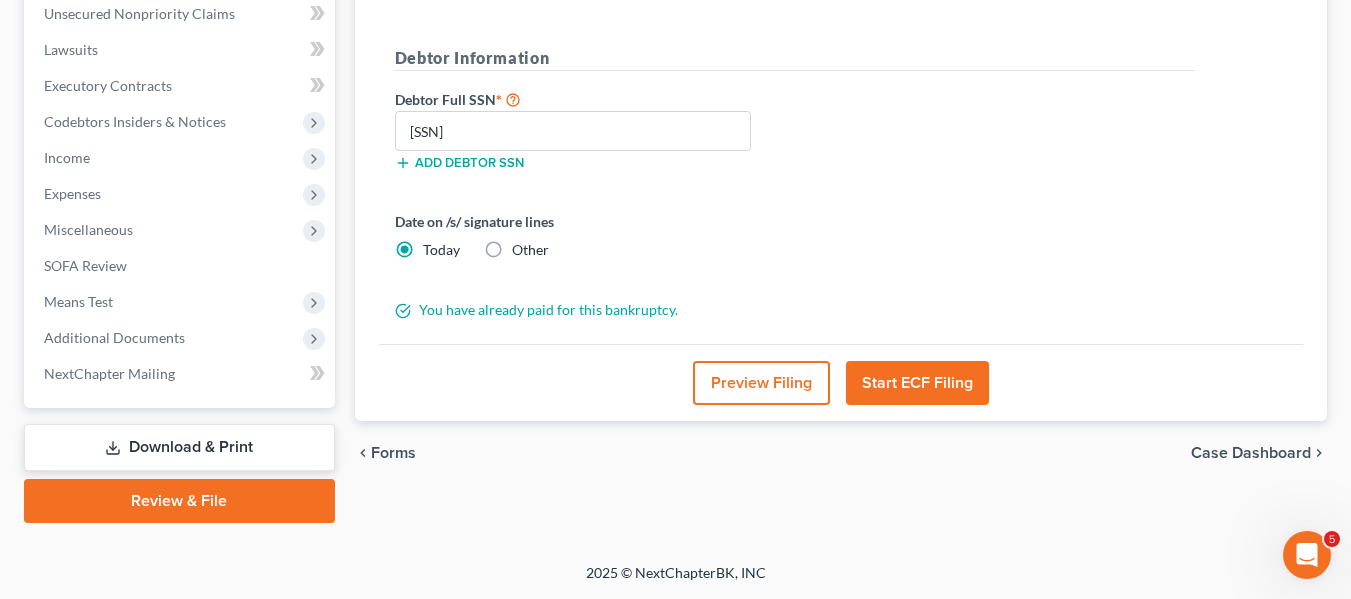 click on "Start ECF Filing" at bounding box center (917, 383) 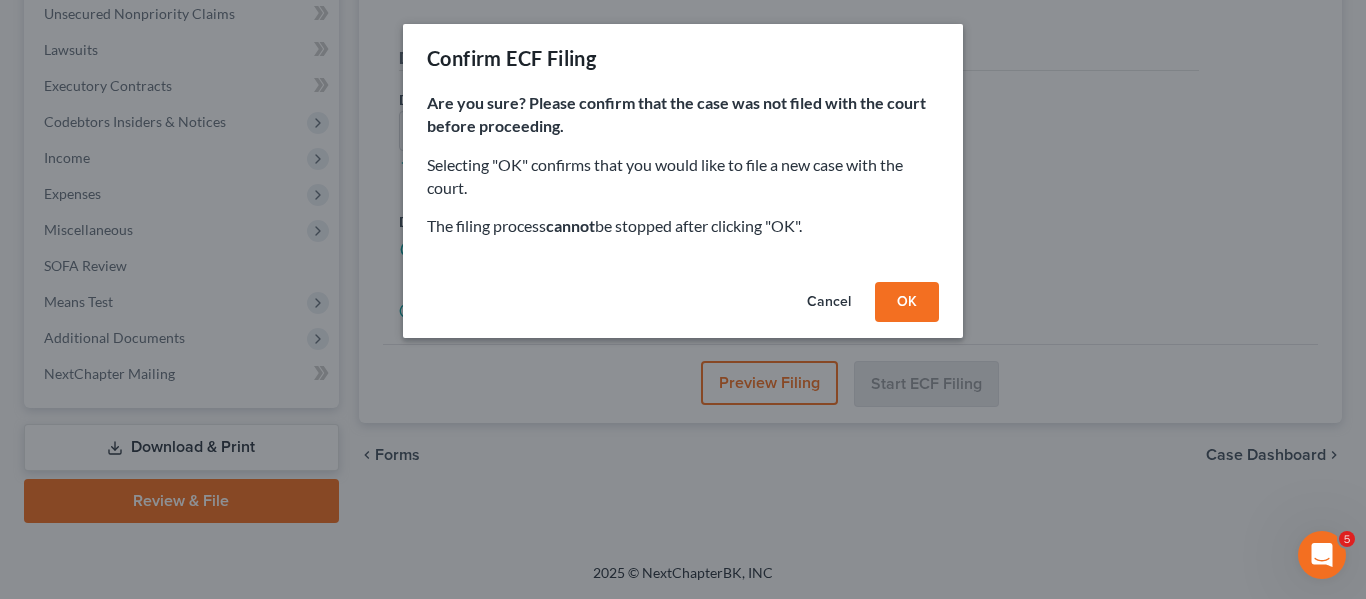 click on "OK" at bounding box center (907, 302) 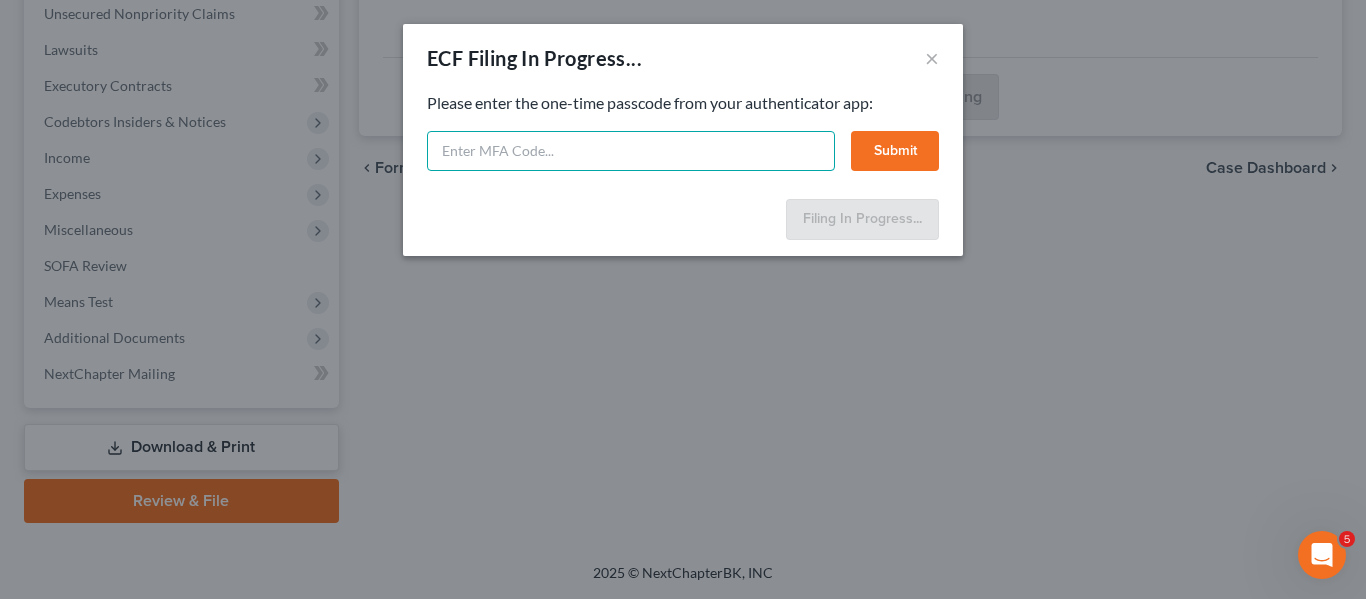 click at bounding box center [631, 151] 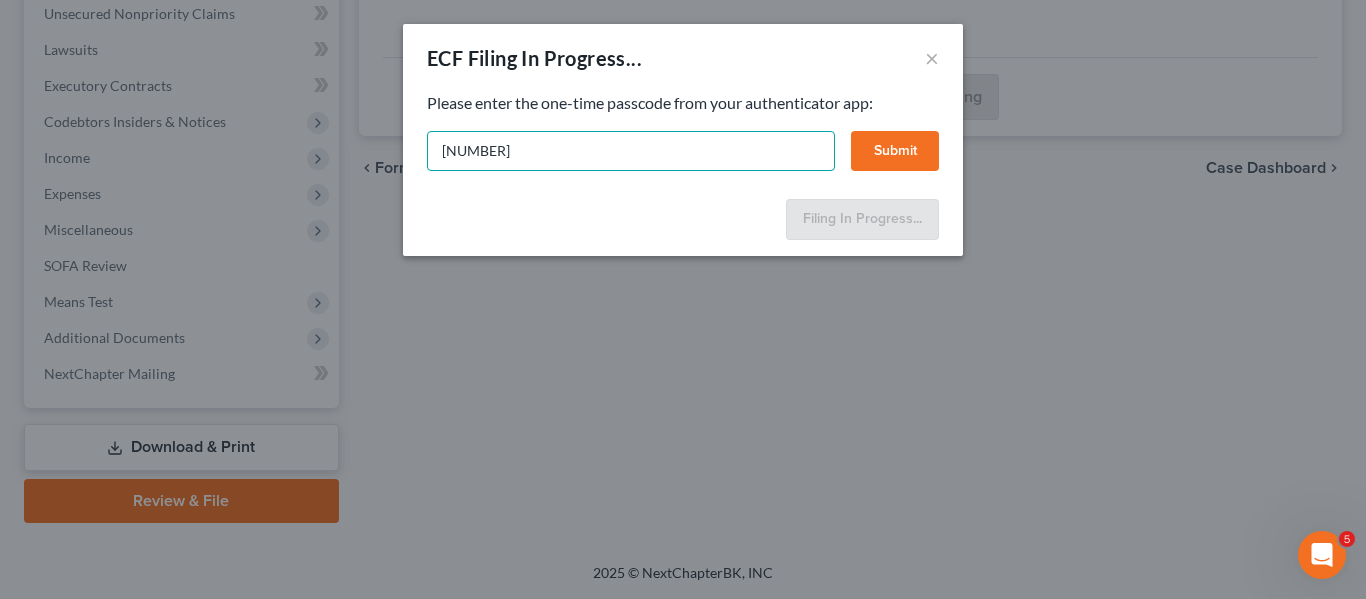 type on "[NUMBER]" 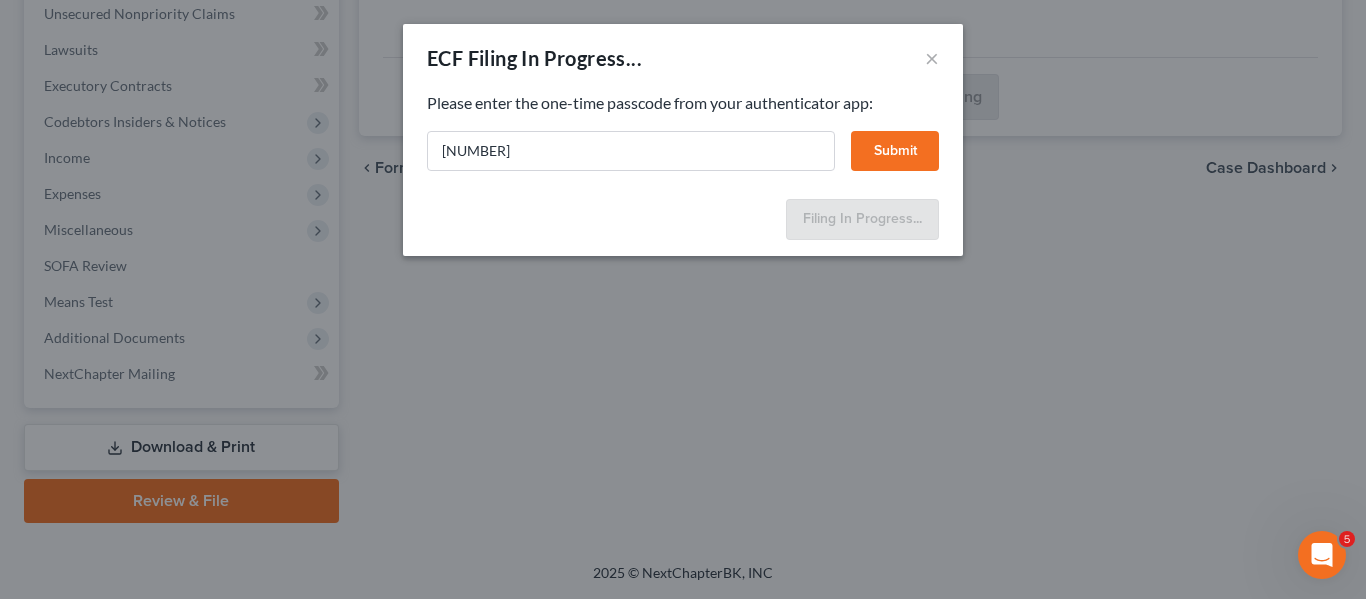 click on "Submit" at bounding box center (895, 151) 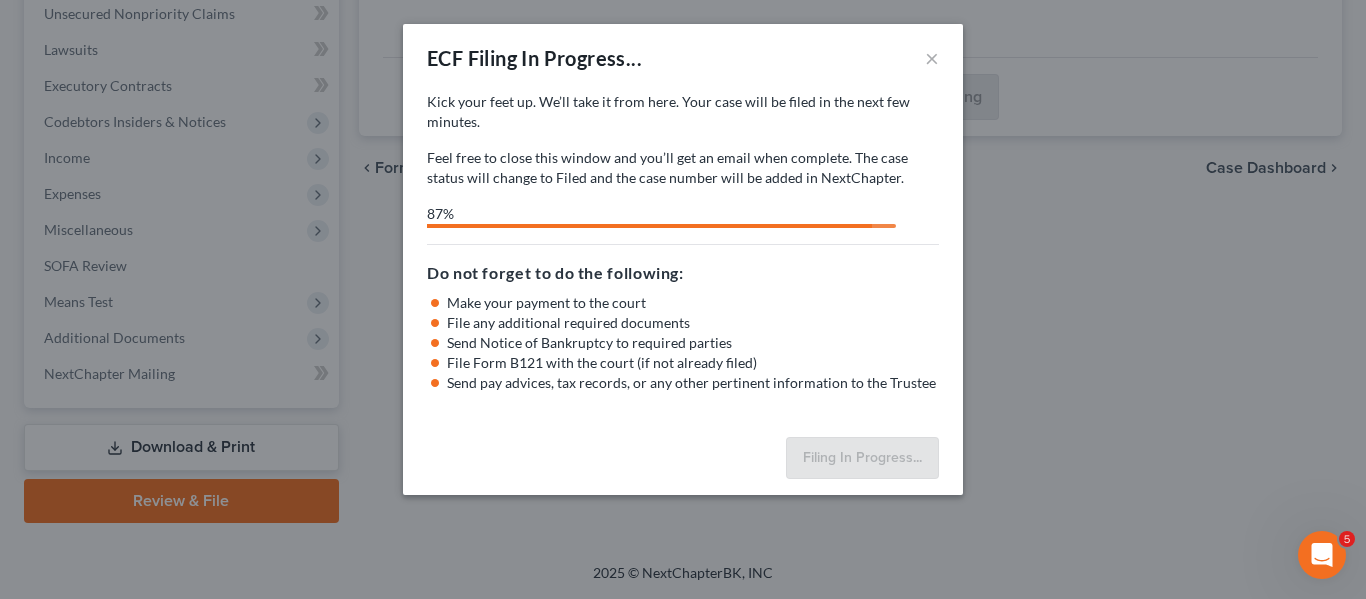 select on "0" 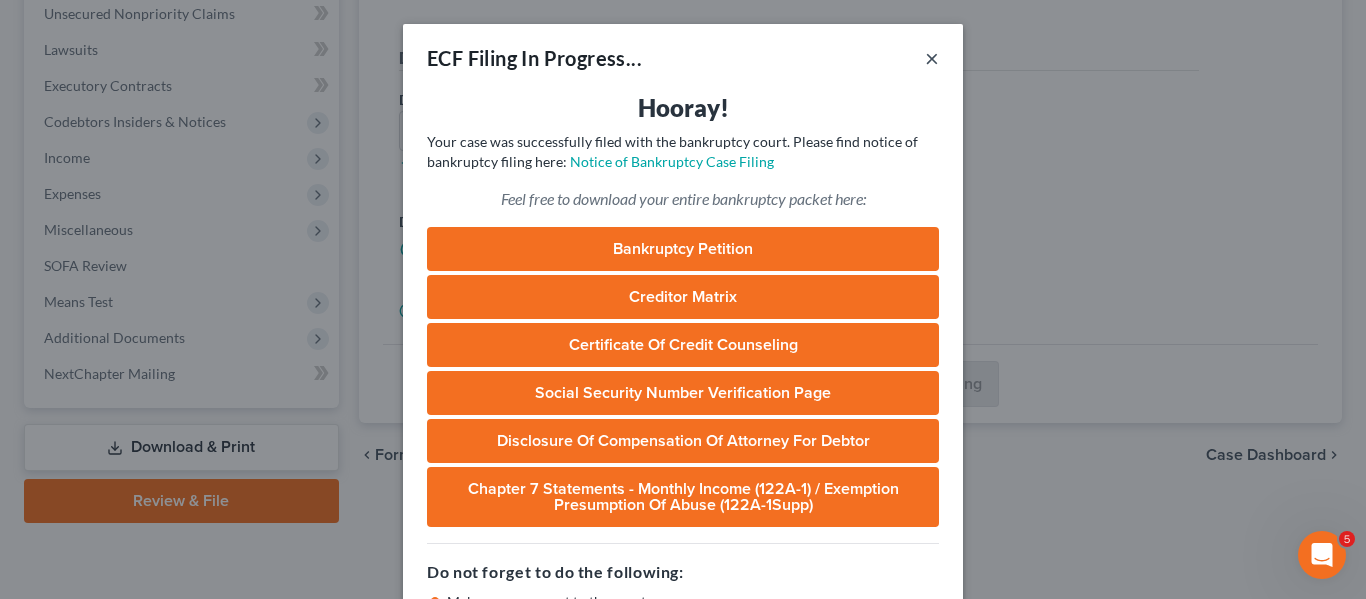 click on "×" at bounding box center (932, 58) 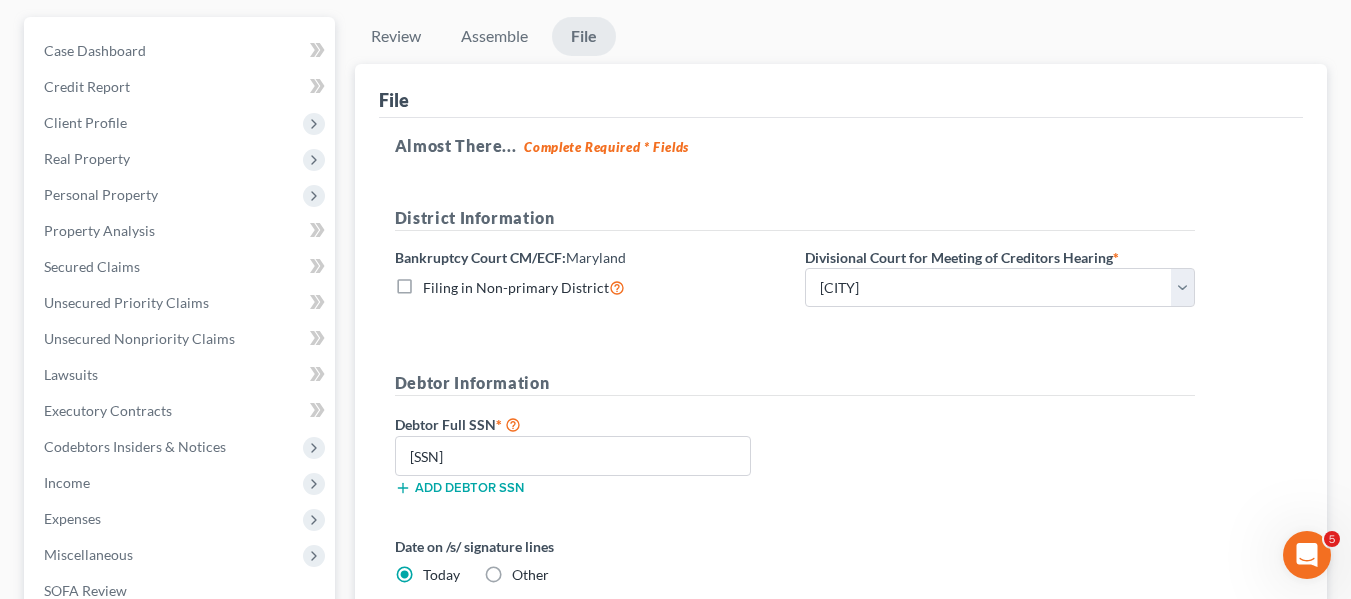 scroll, scrollTop: 0, scrollLeft: 0, axis: both 